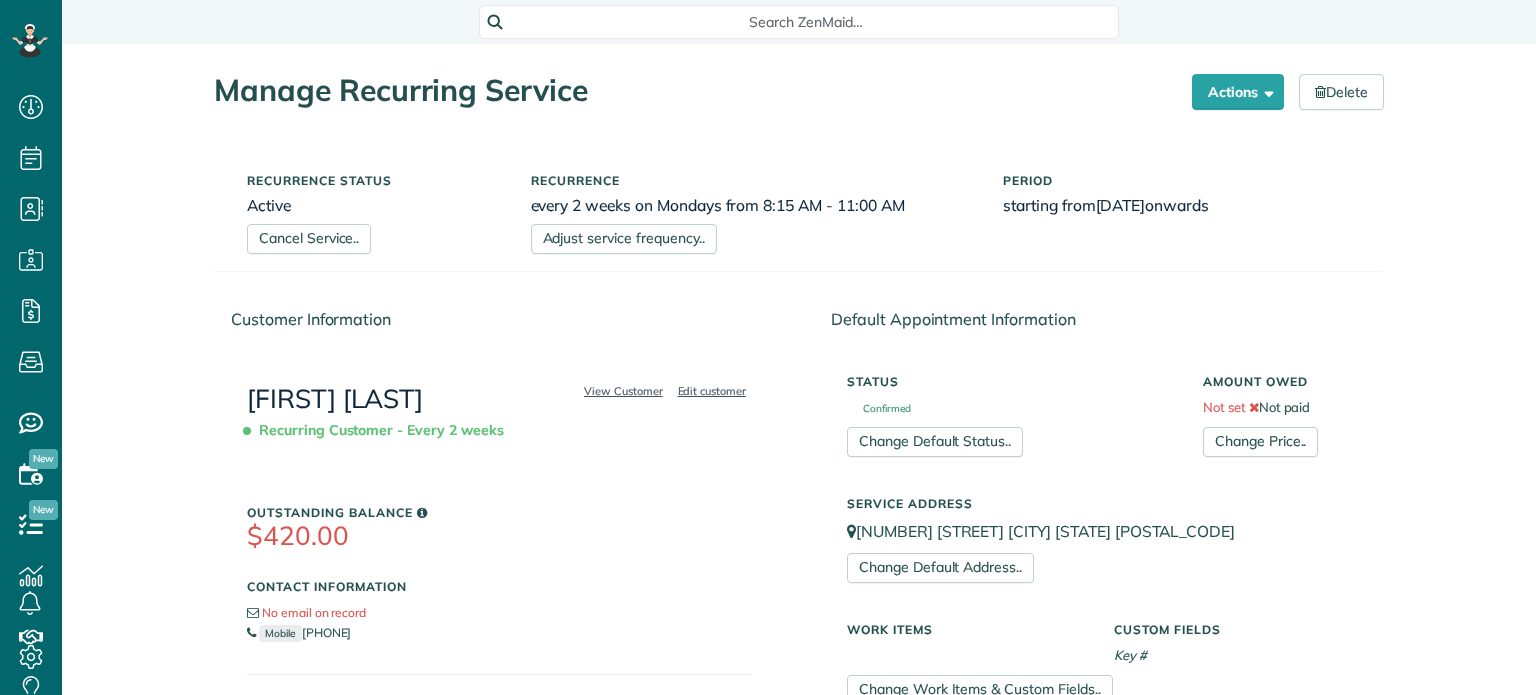scroll, scrollTop: 0, scrollLeft: 0, axis: both 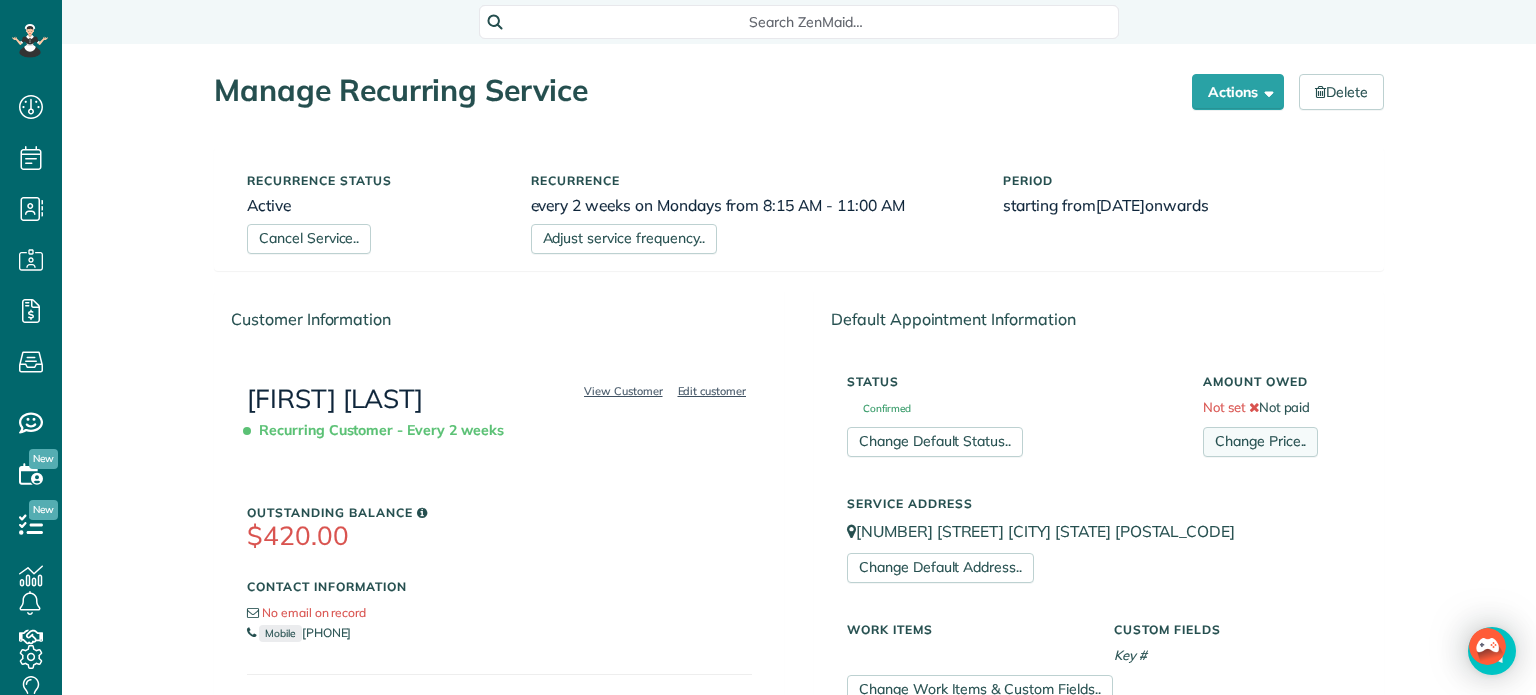 click on "Change Price.." at bounding box center [1260, 442] 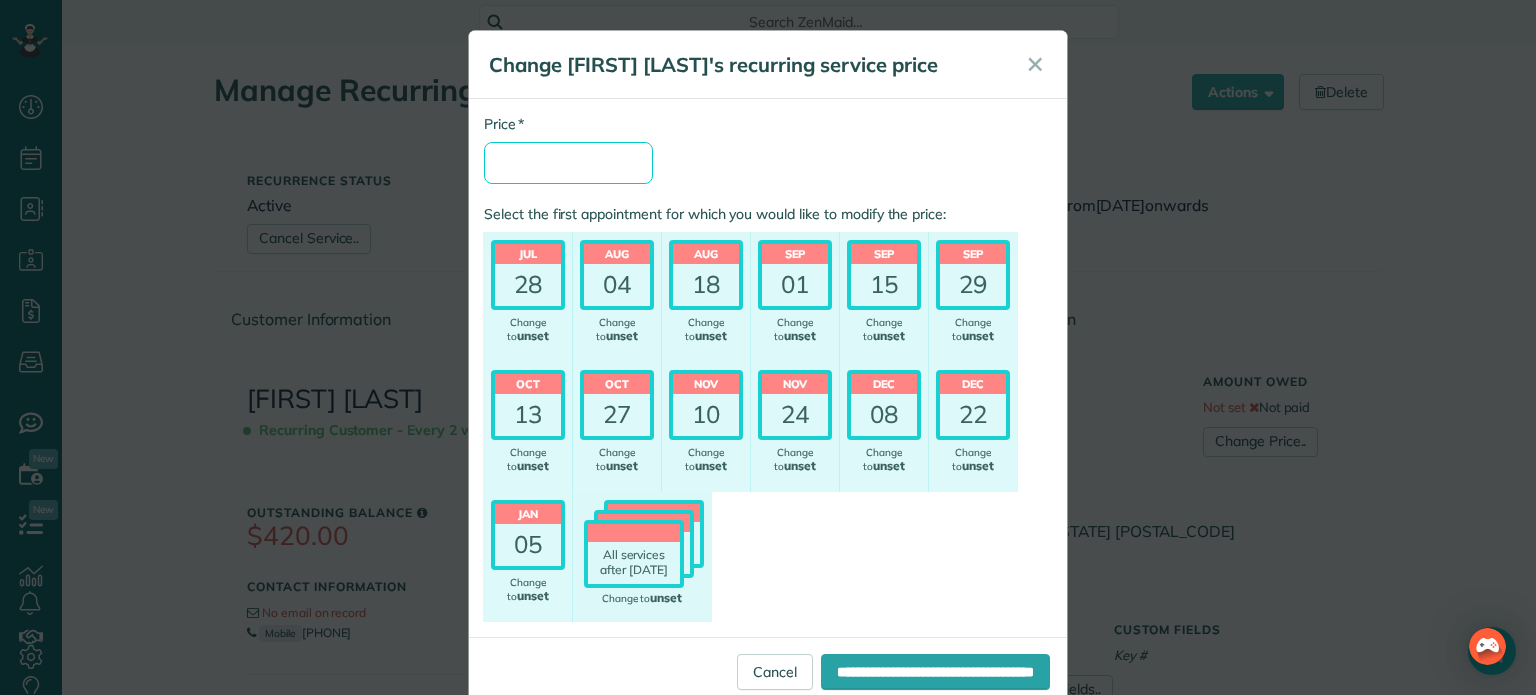 click on "*  Price" at bounding box center [568, 163] 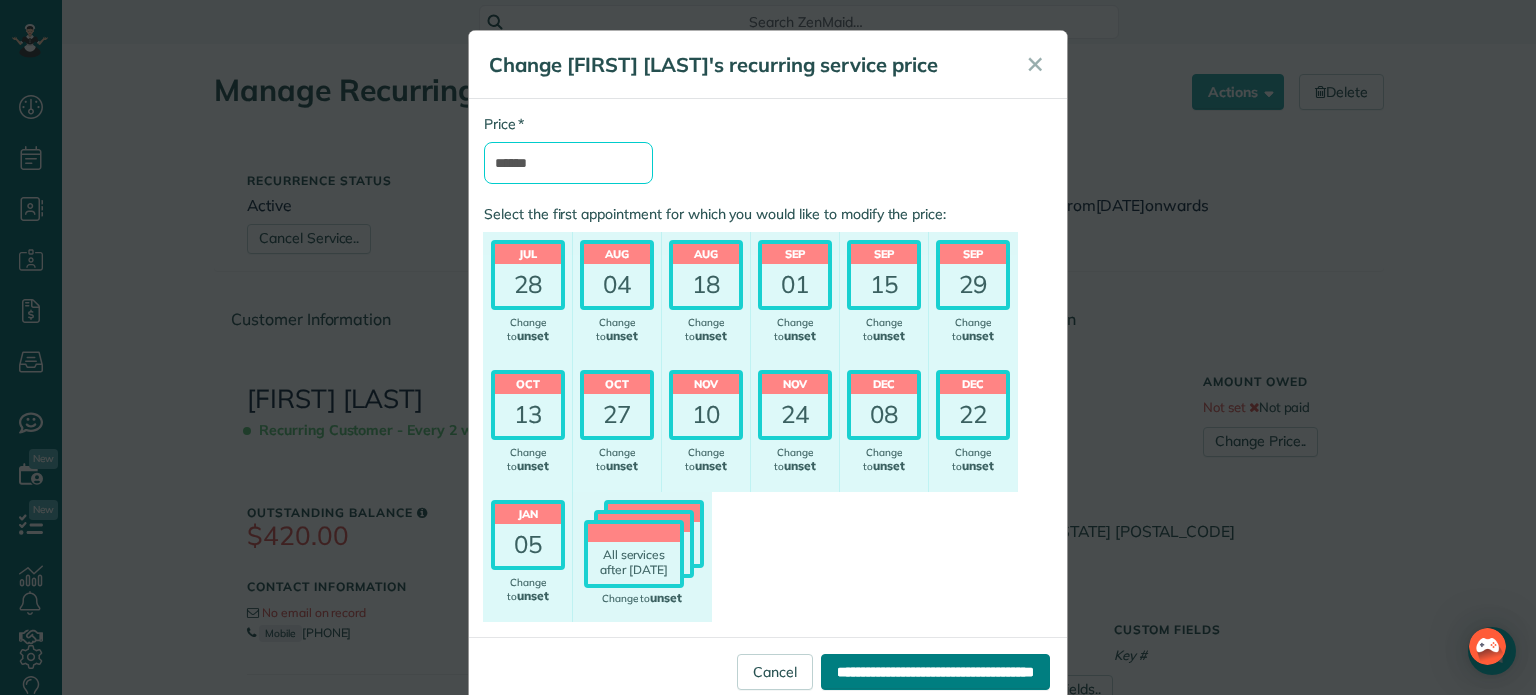 type on "******" 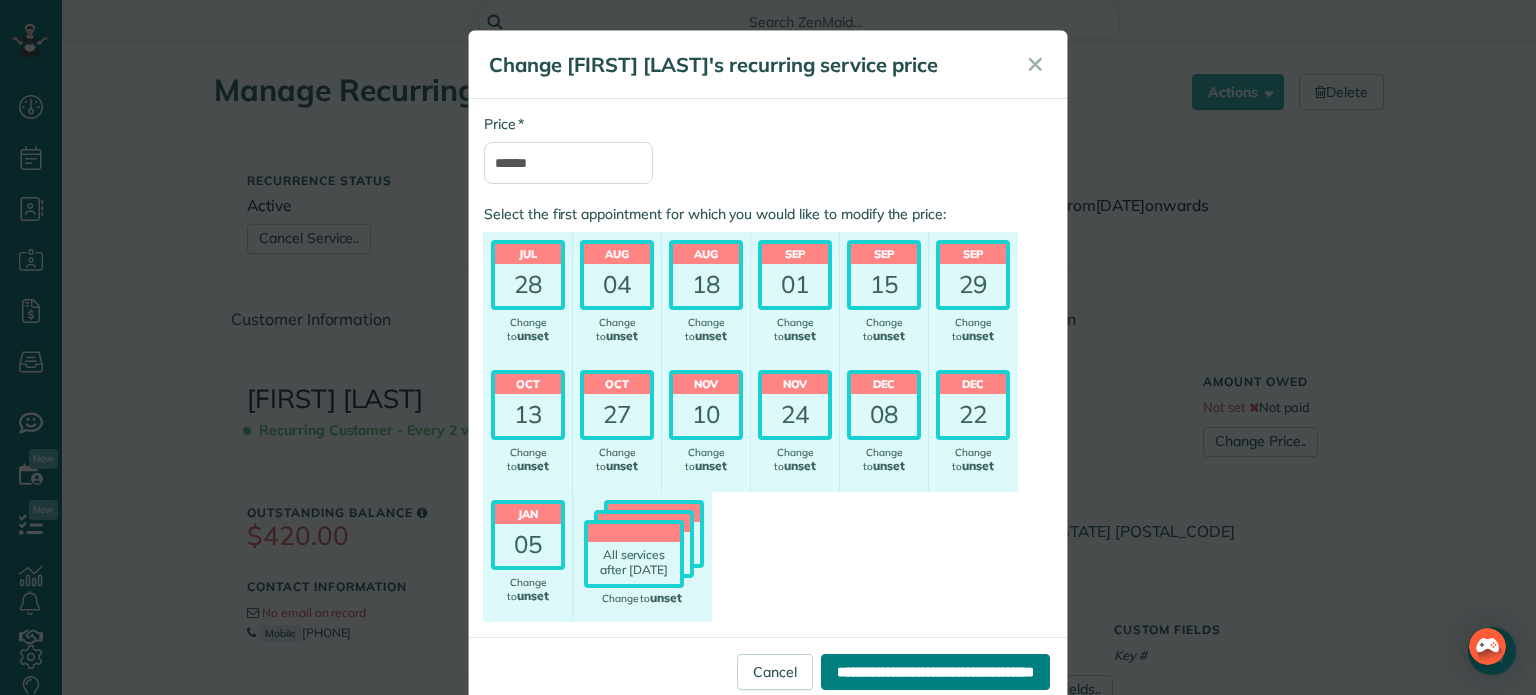 click on "**********" at bounding box center [935, 672] 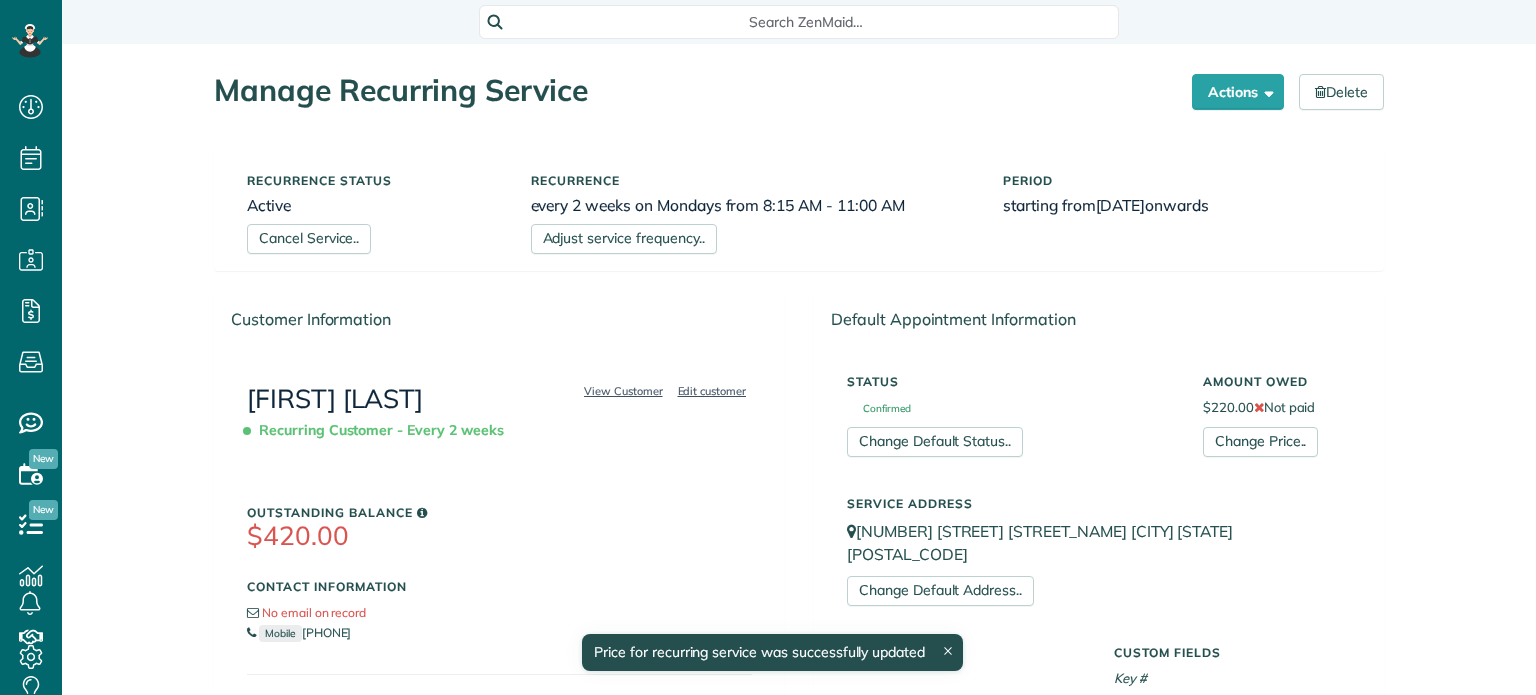 scroll, scrollTop: 0, scrollLeft: 0, axis: both 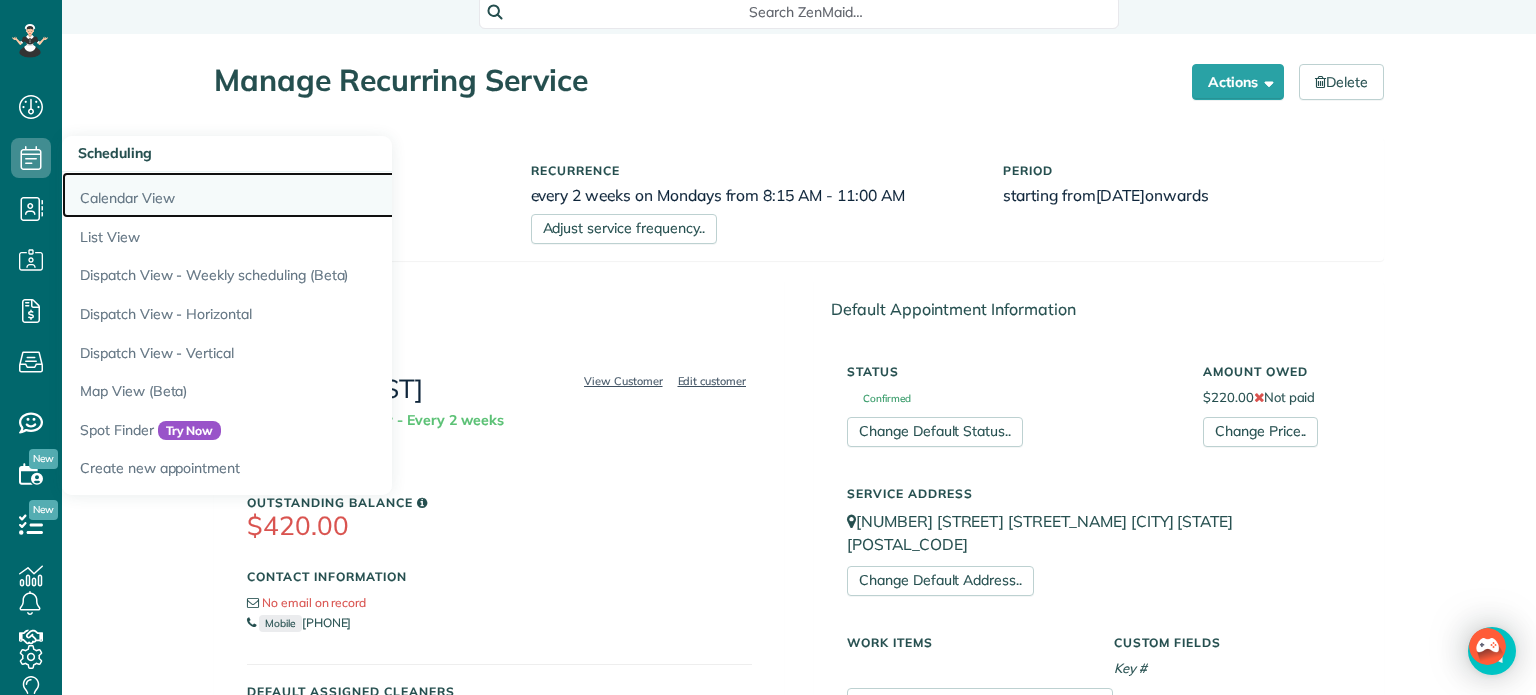 click on "Calendar View" at bounding box center [312, 195] 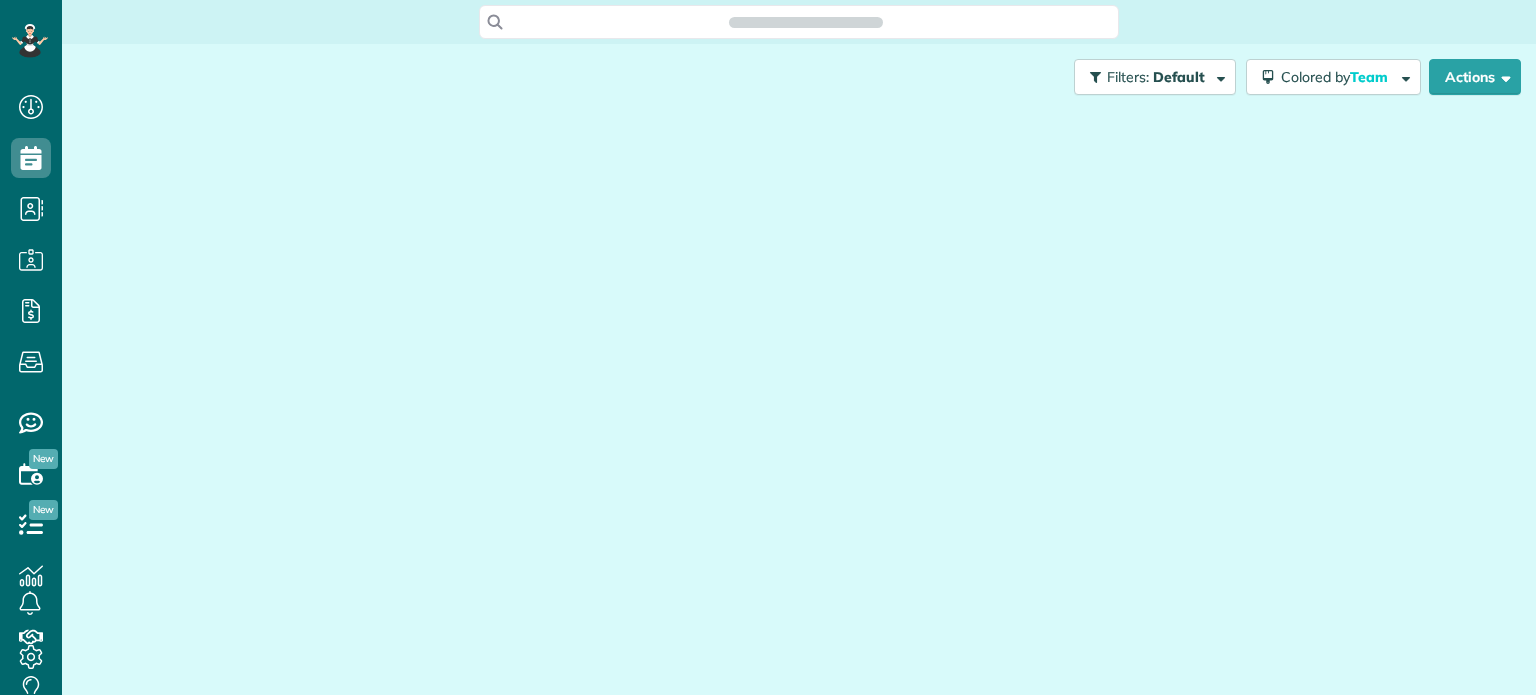 scroll, scrollTop: 0, scrollLeft: 0, axis: both 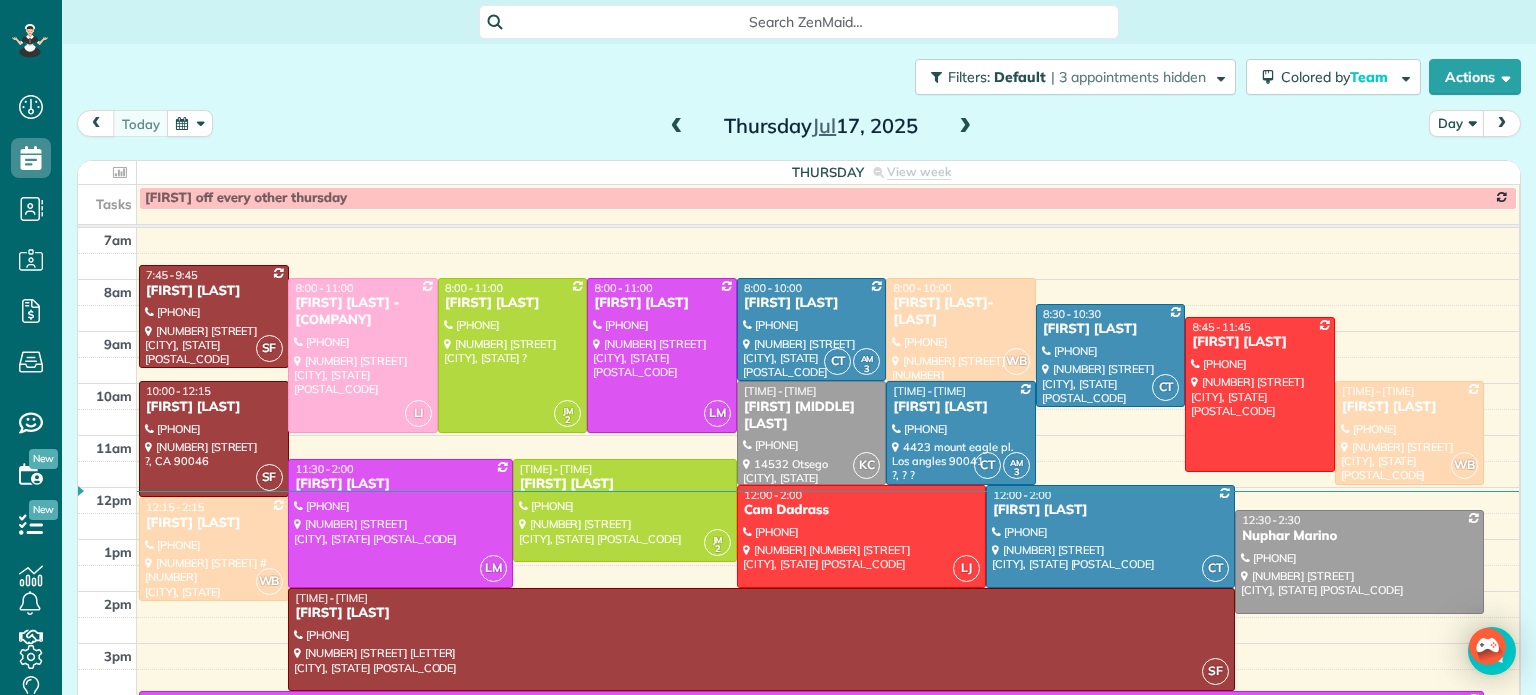 click at bounding box center [190, 123] 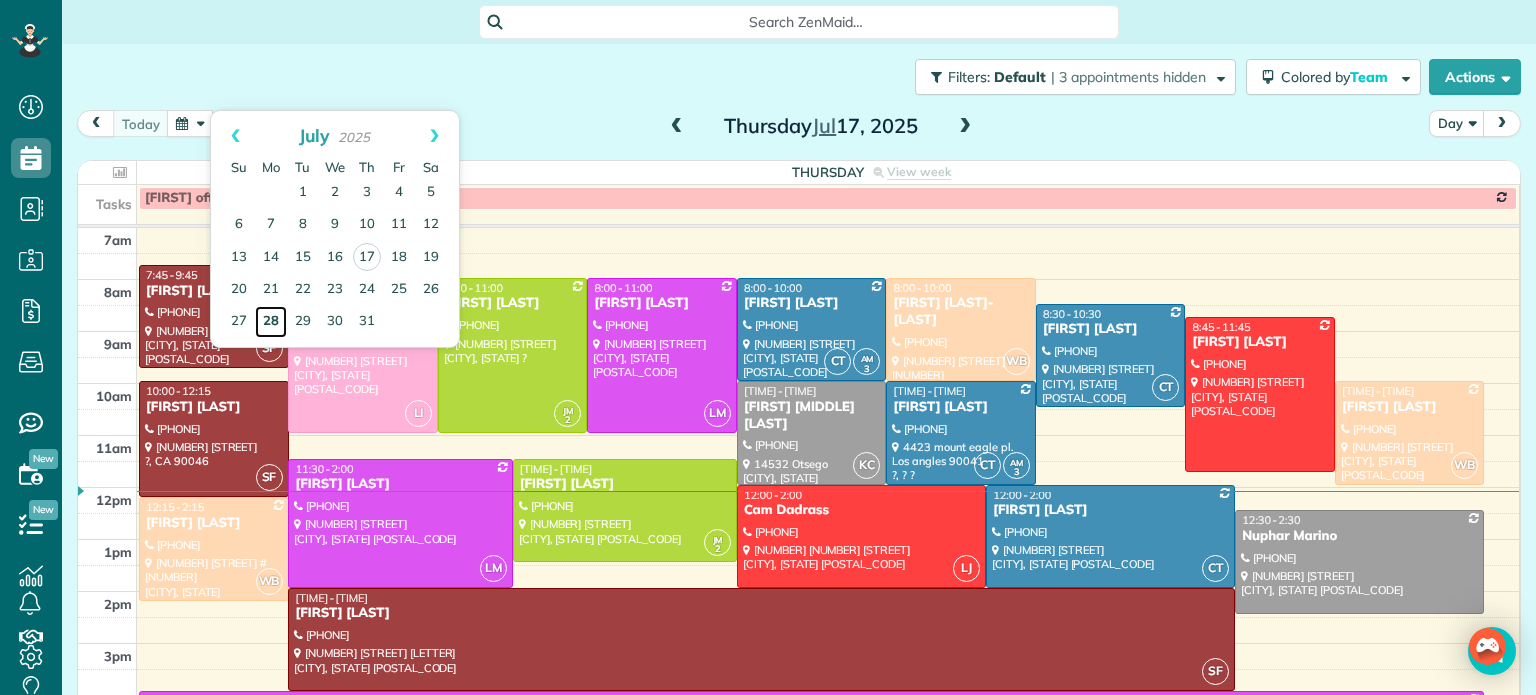 click on "28" at bounding box center (271, 322) 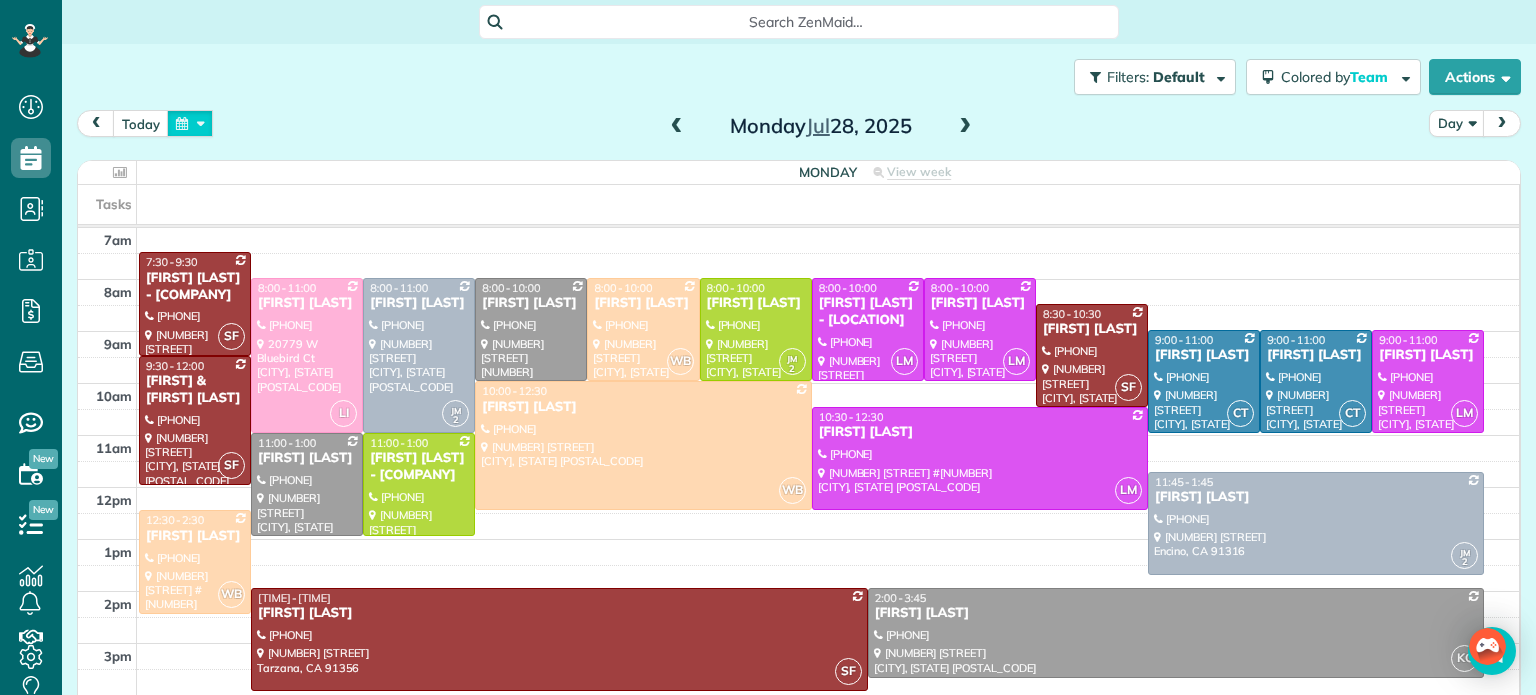 click at bounding box center [190, 123] 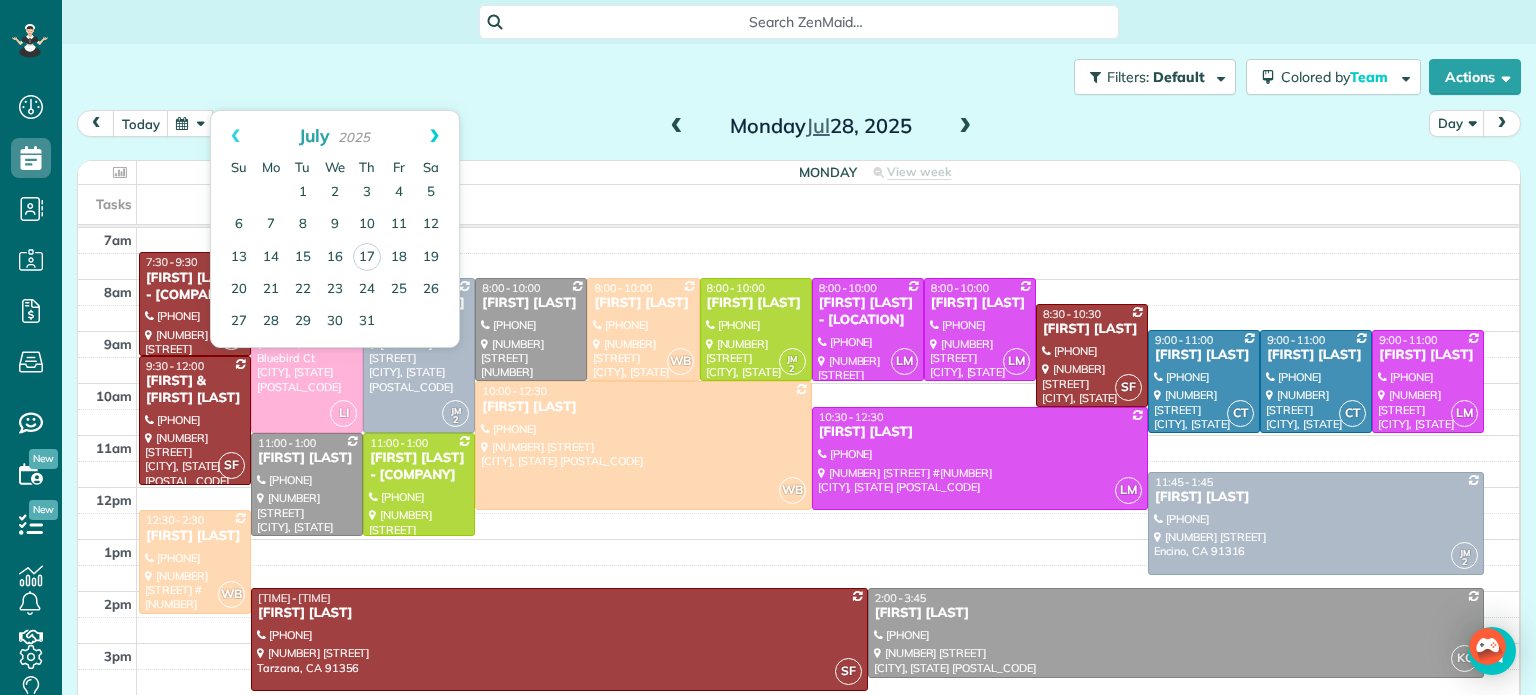 click on "Next" at bounding box center [434, 136] 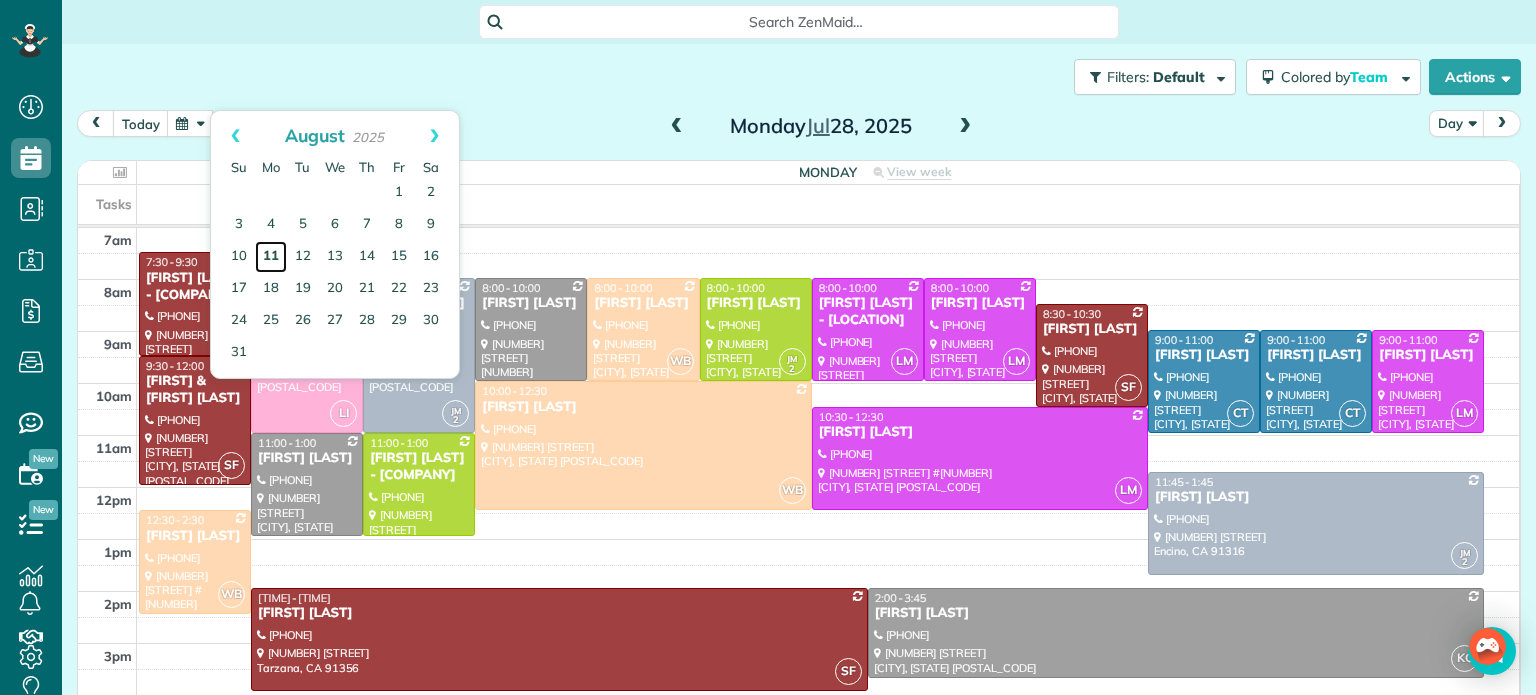 click on "11" at bounding box center [271, 257] 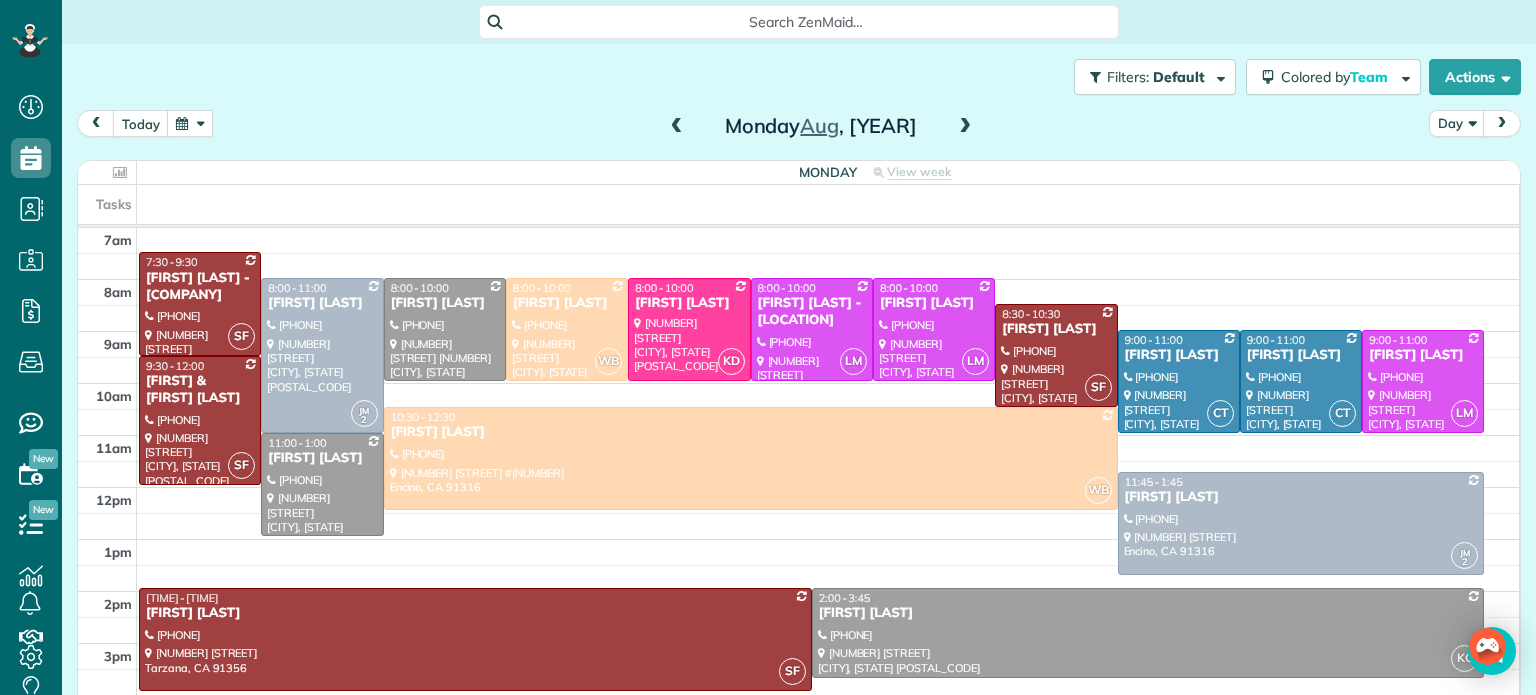 click at bounding box center (190, 123) 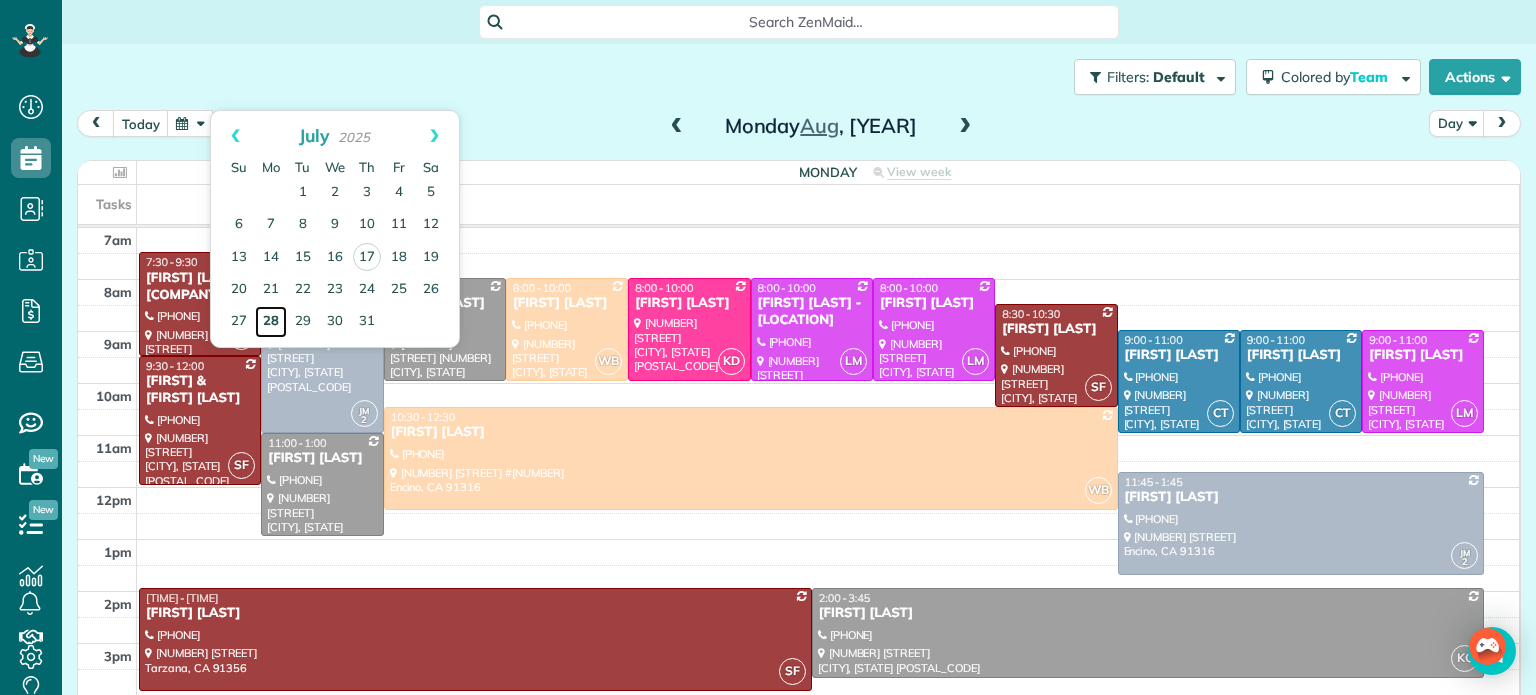 click on "28" at bounding box center [271, 322] 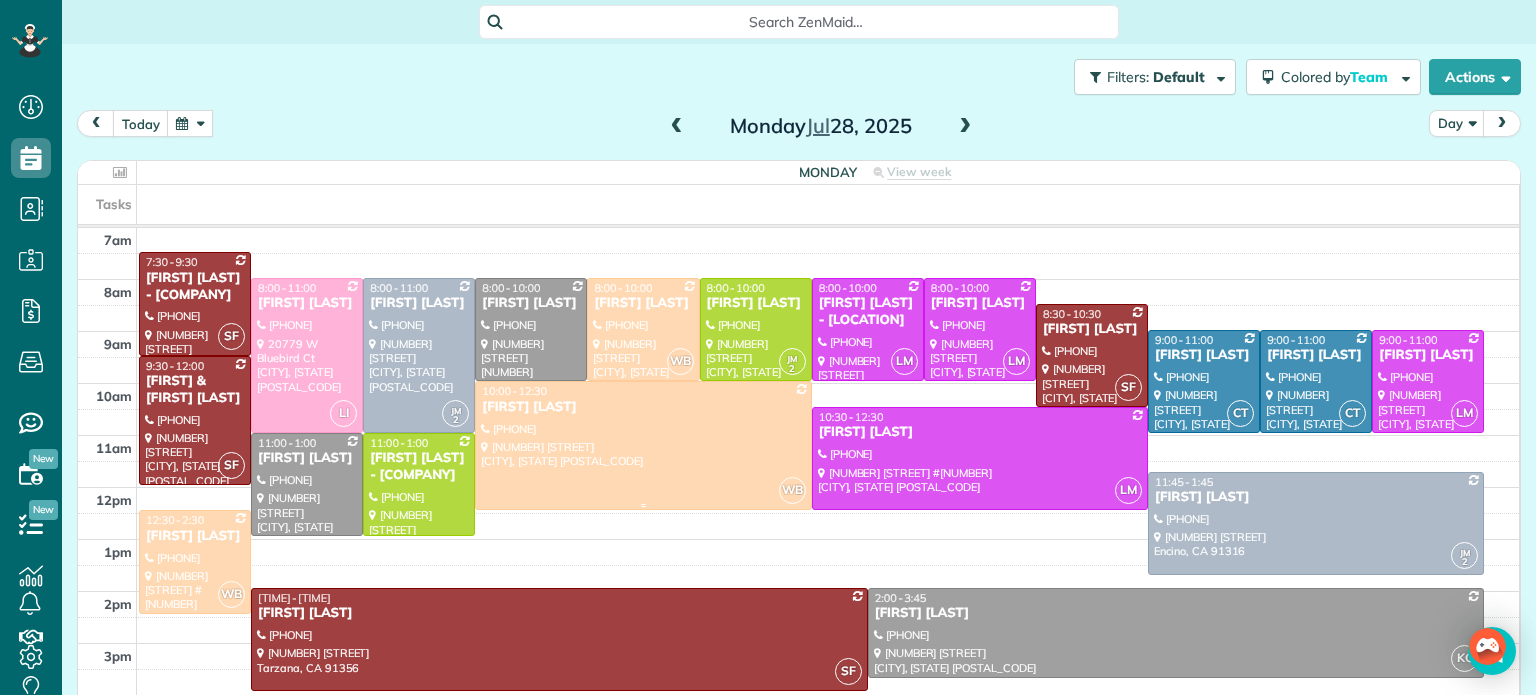 click at bounding box center [643, 445] 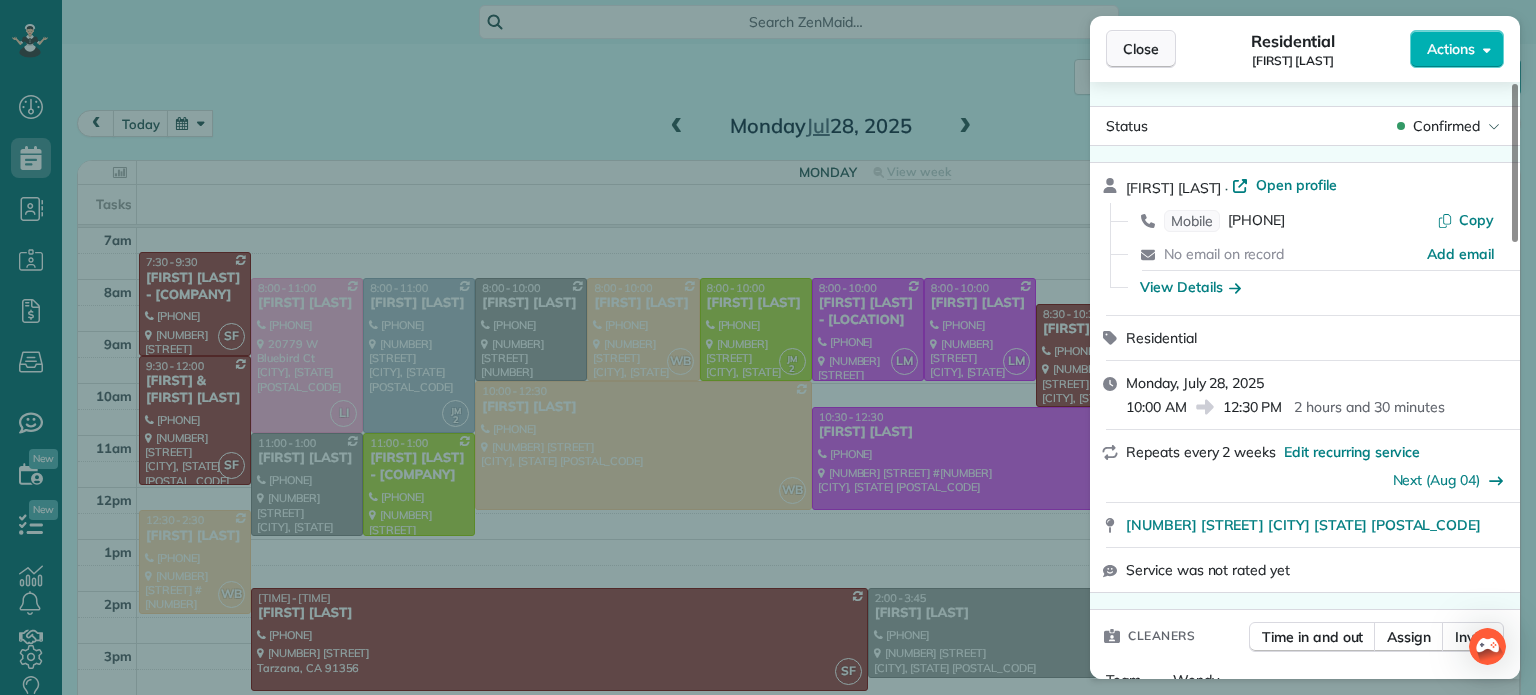 click on "Close" at bounding box center (1141, 49) 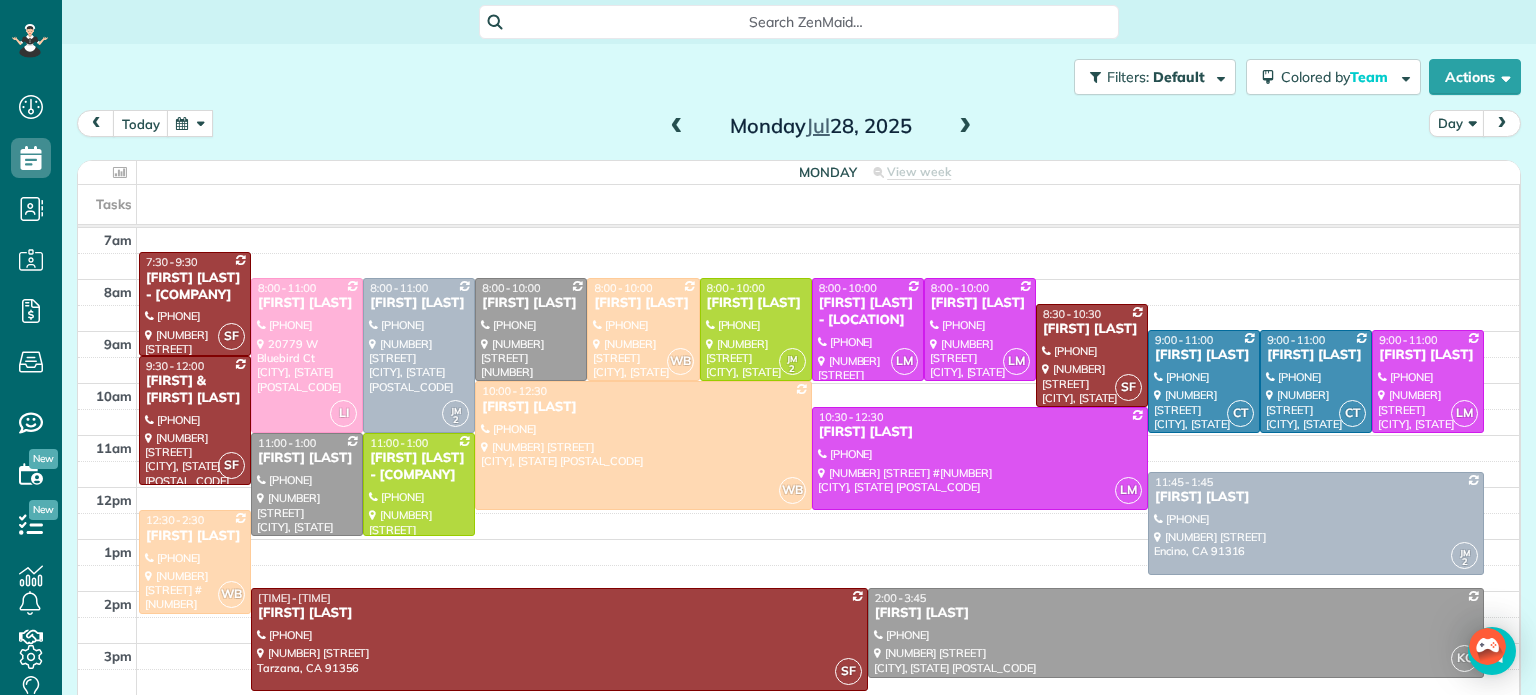 click at bounding box center [190, 123] 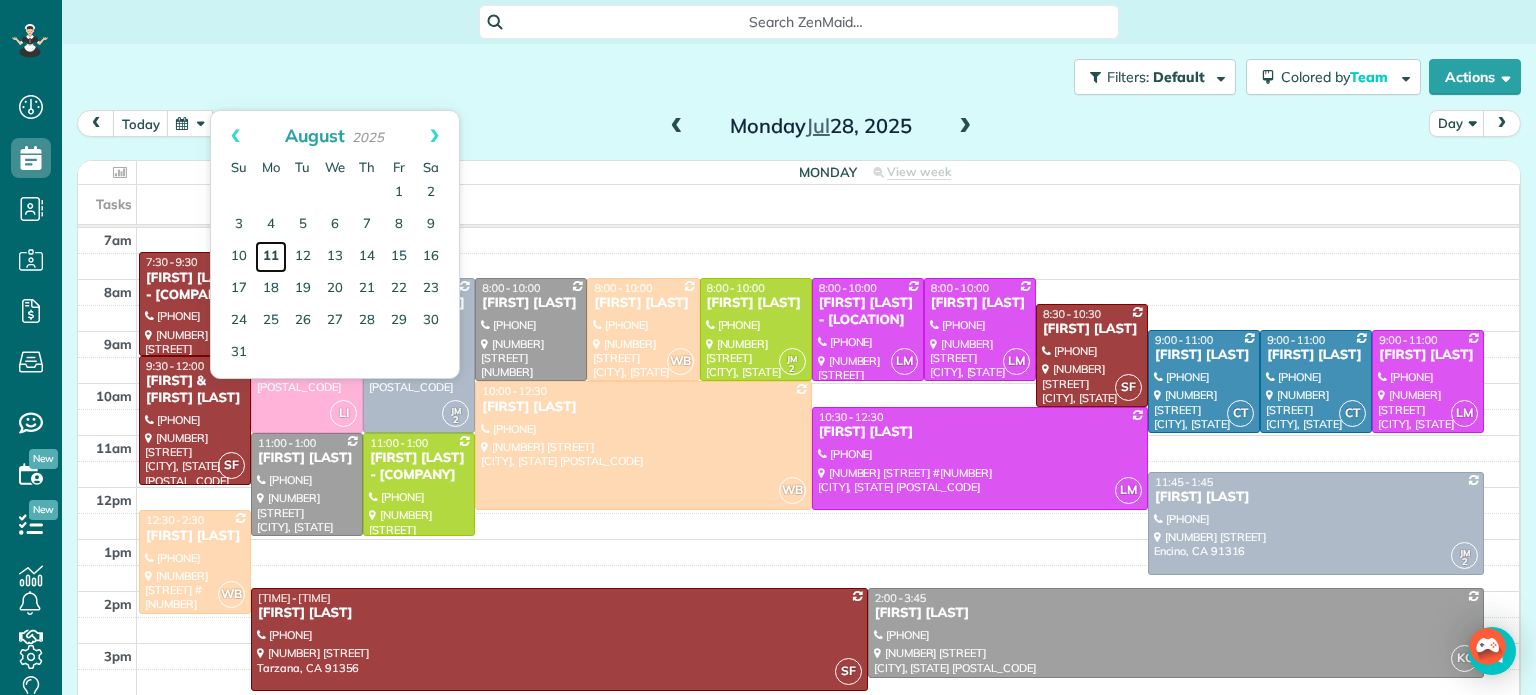 click on "11" at bounding box center [271, 257] 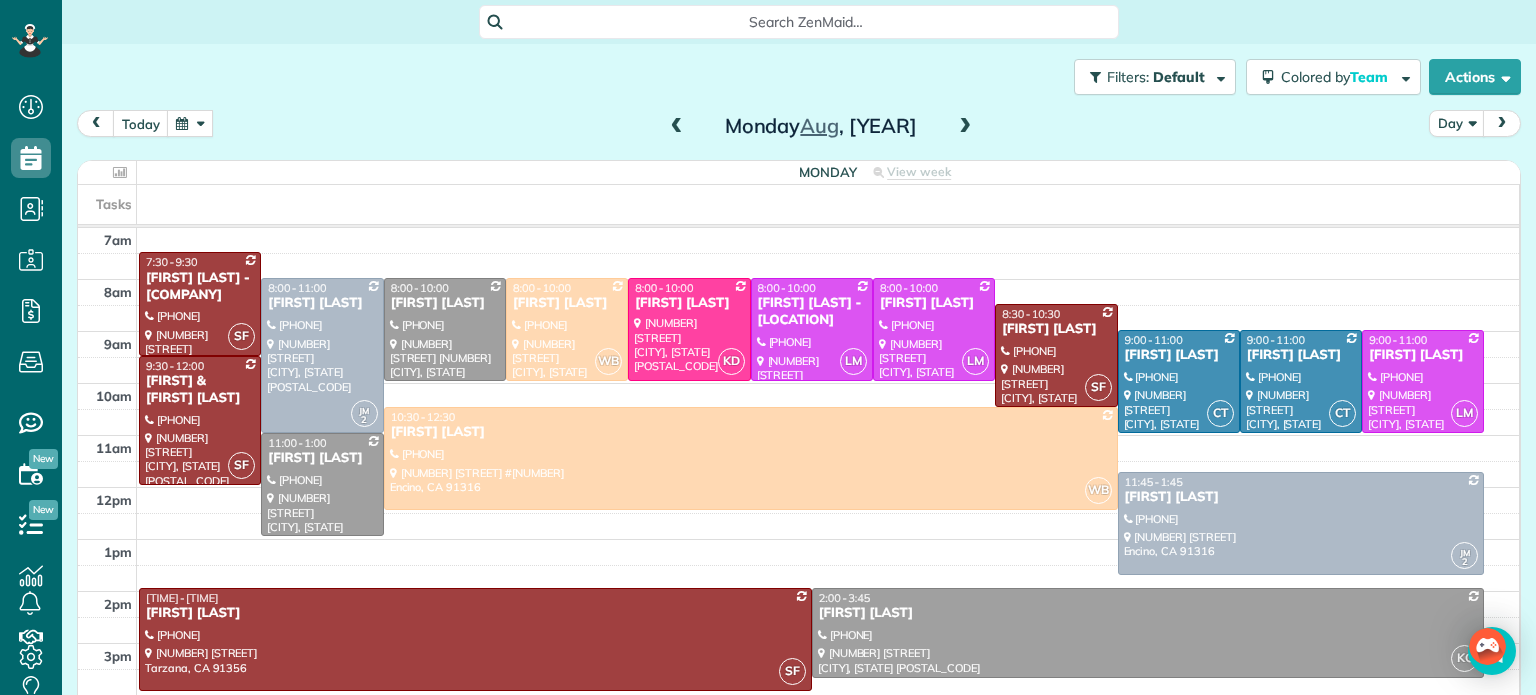 click at bounding box center (190, 123) 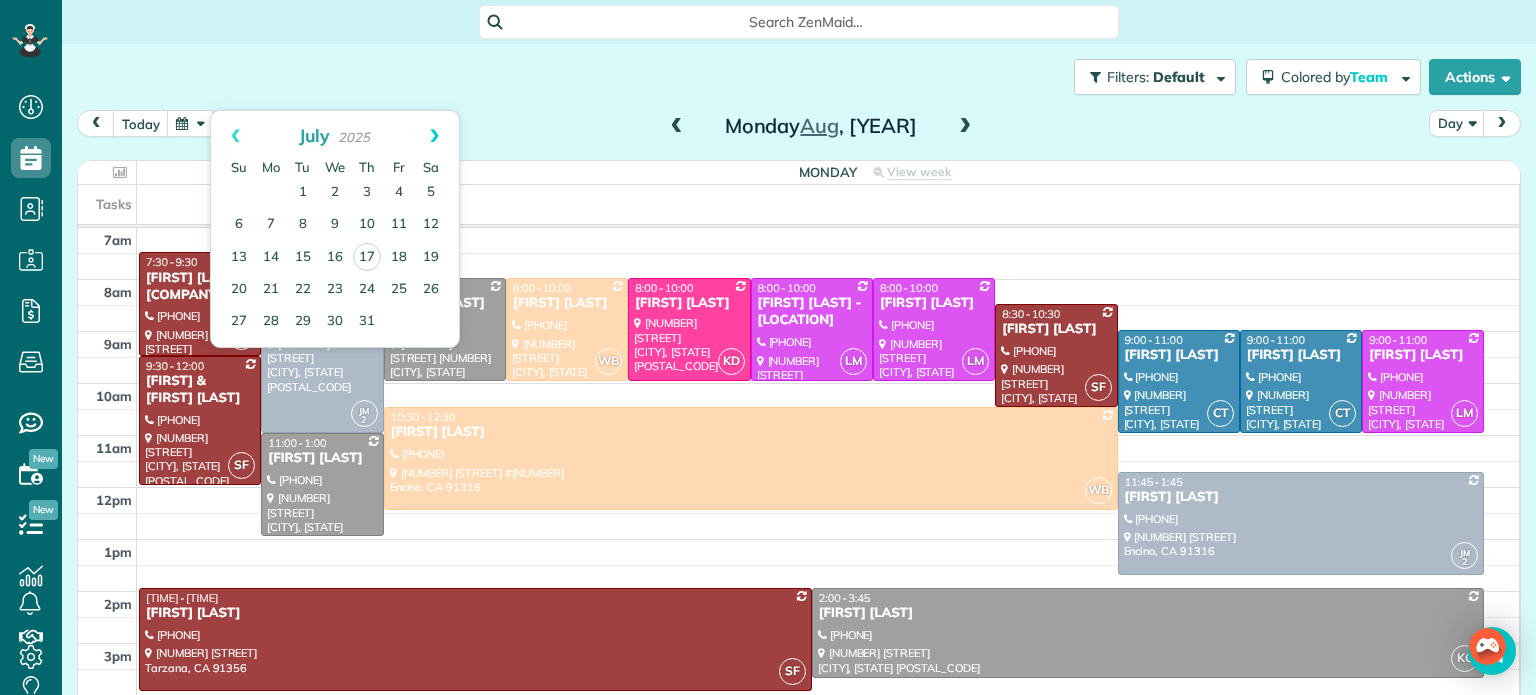 click on "Next" at bounding box center (434, 136) 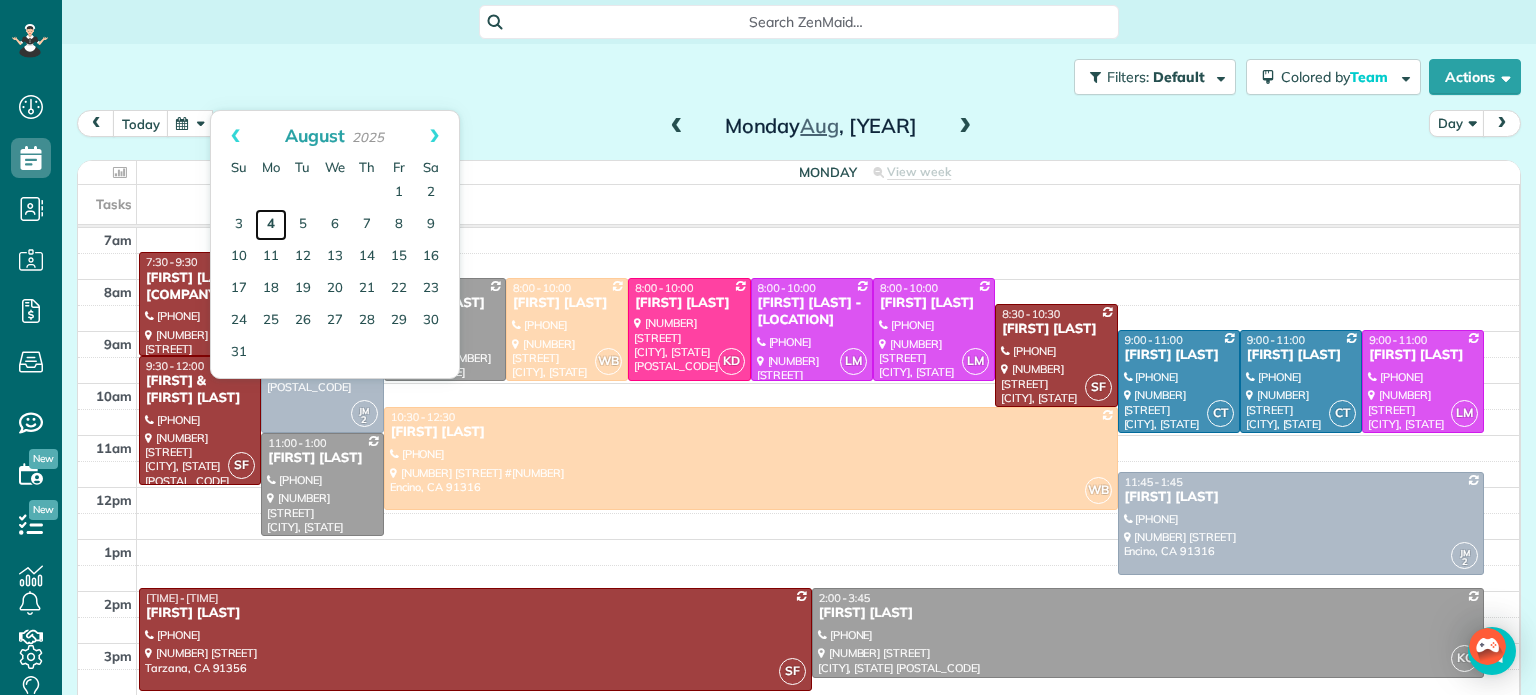 click on "4" at bounding box center [271, 225] 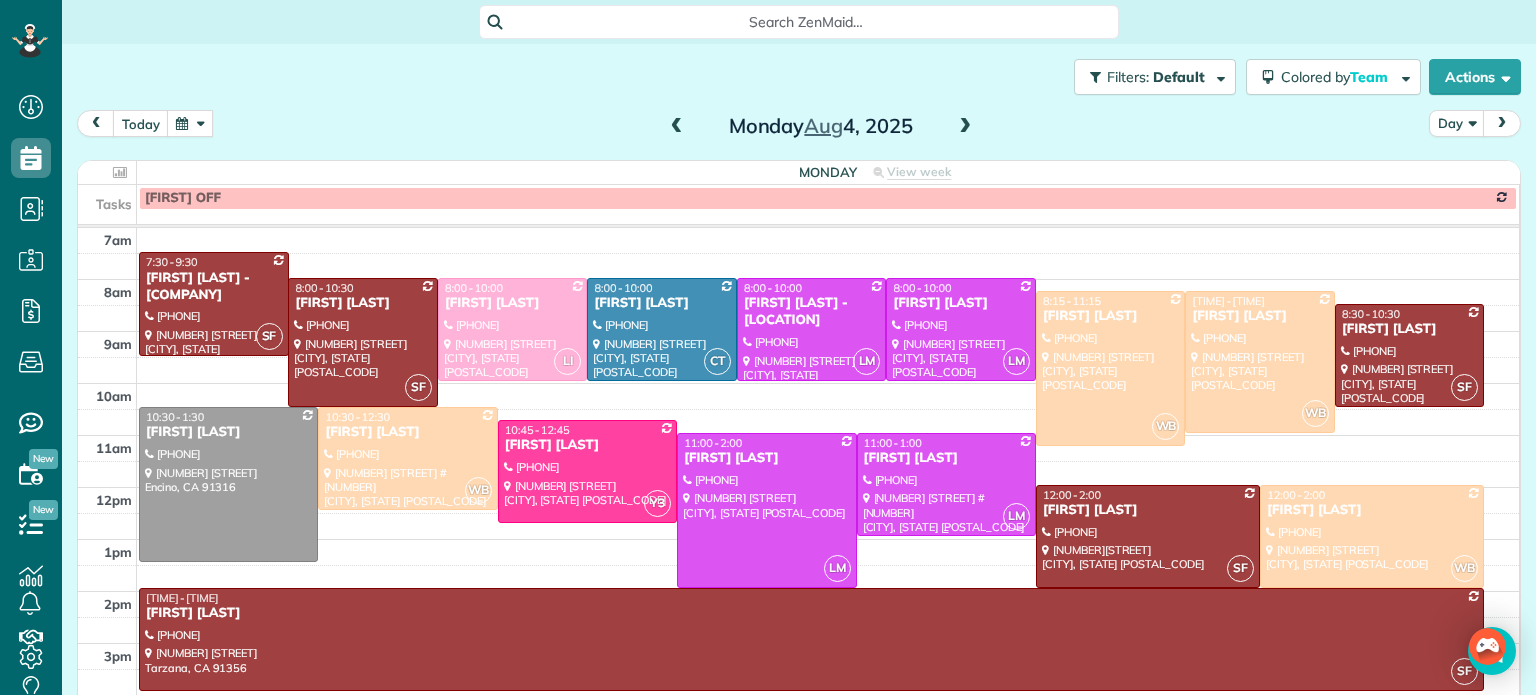 click at bounding box center [1260, 362] 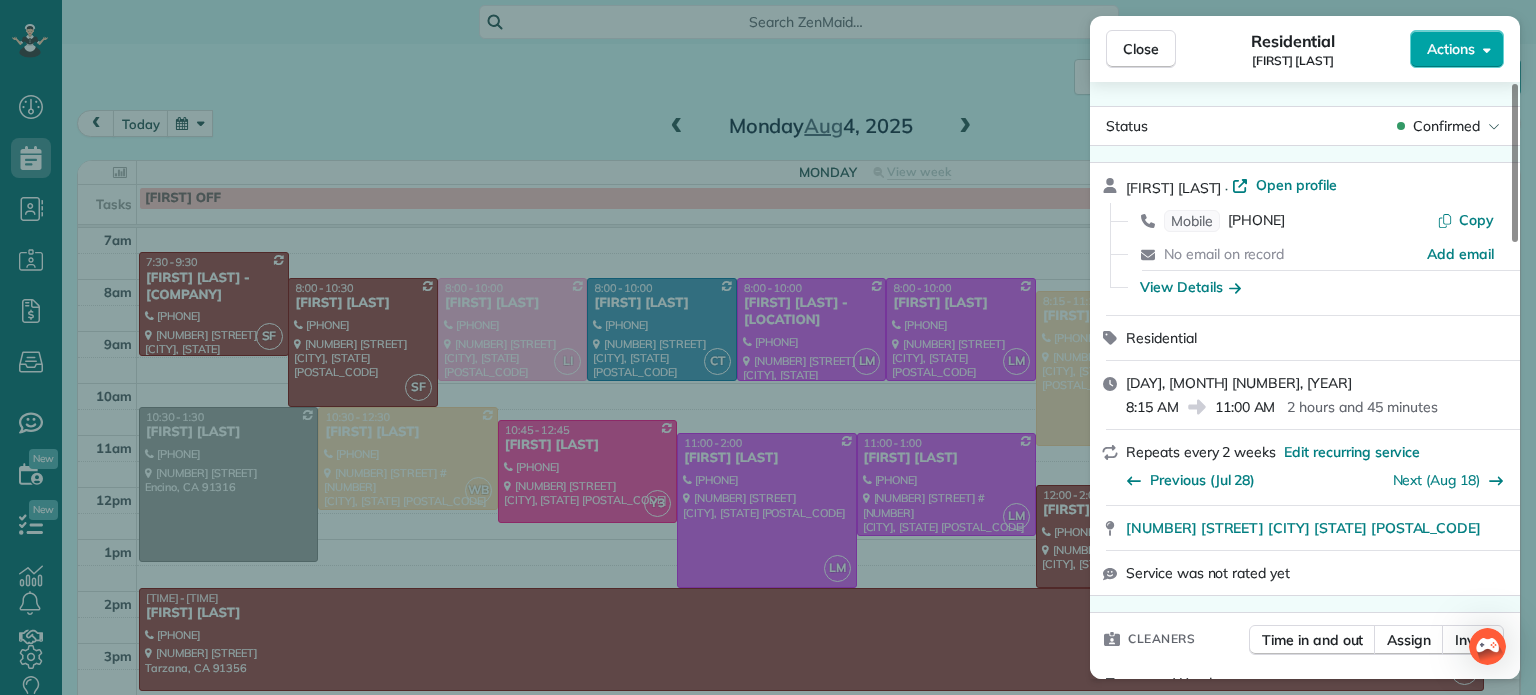 click on "Actions" at bounding box center (1451, 49) 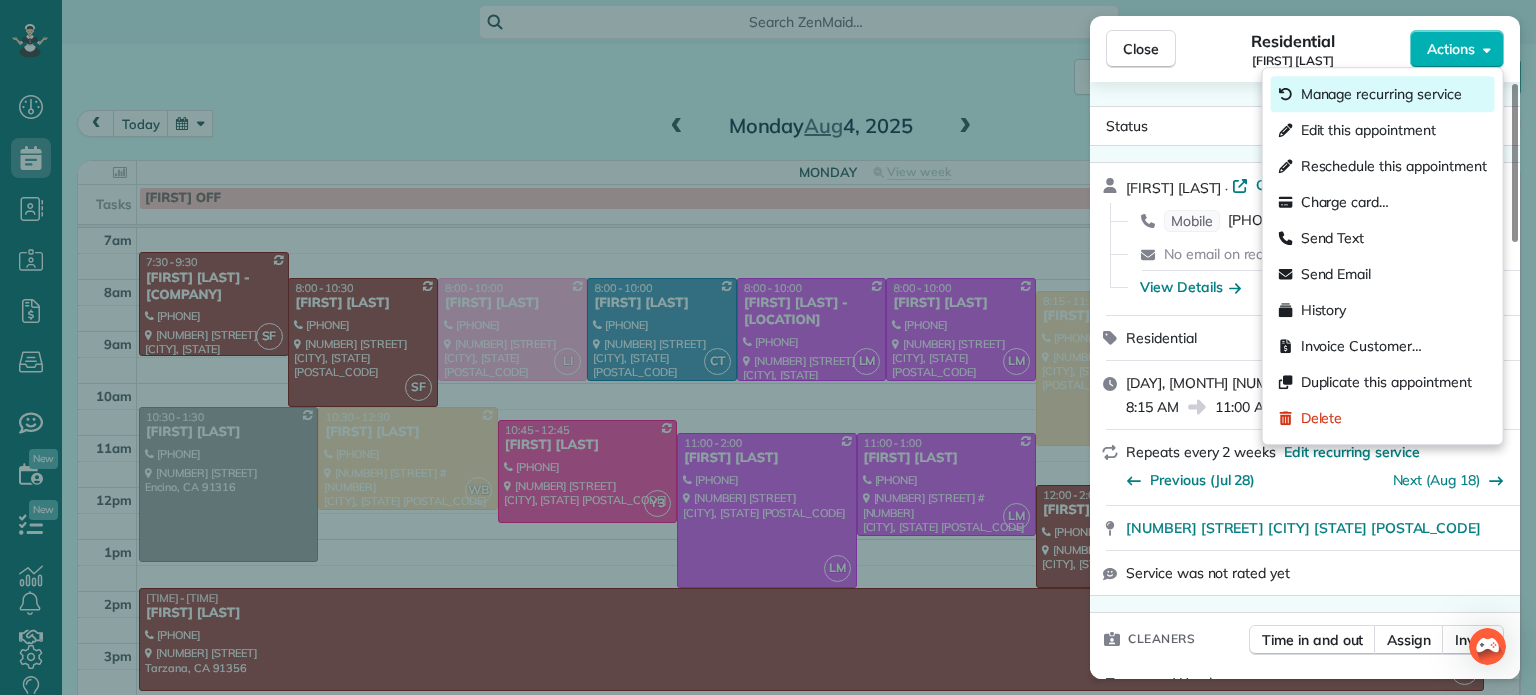 click on "Manage recurring service" at bounding box center [1381, 94] 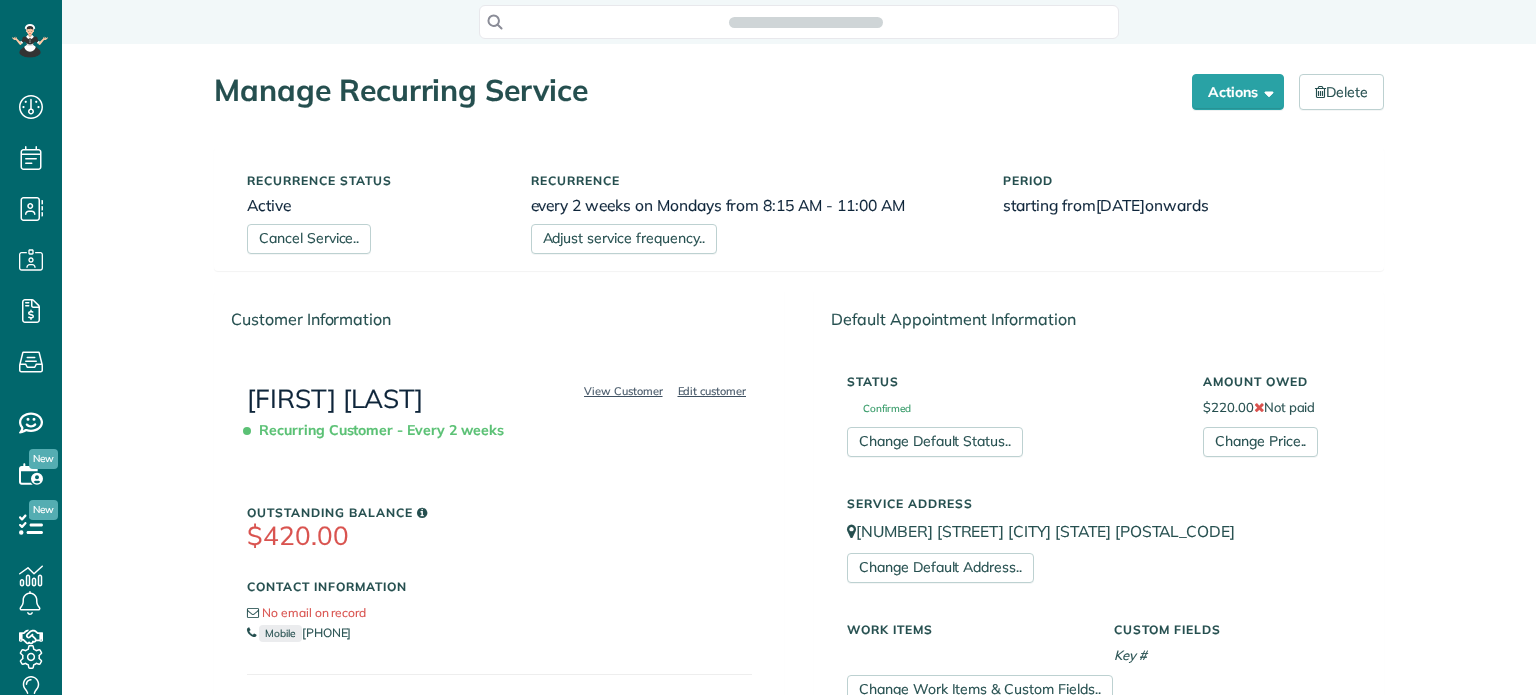 scroll, scrollTop: 0, scrollLeft: 0, axis: both 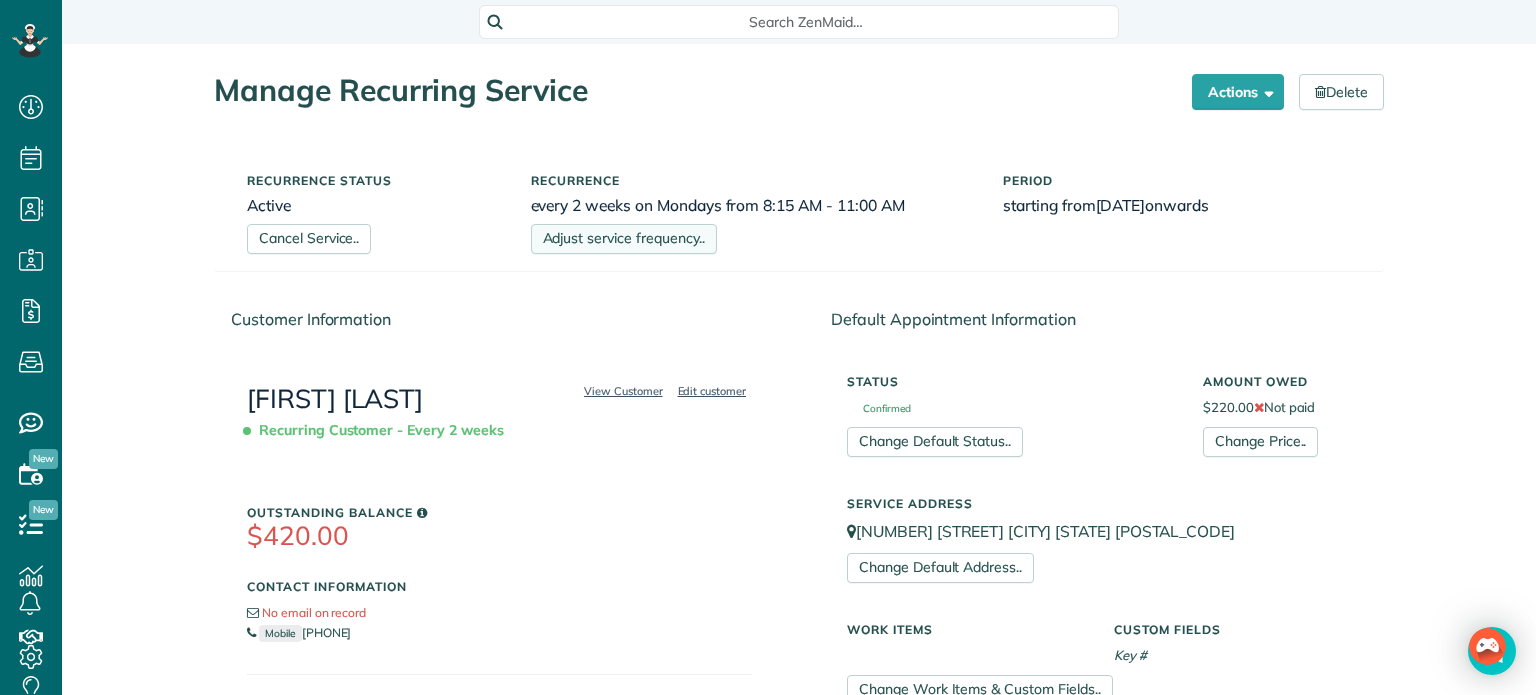 click on "Adjust service frequency.." at bounding box center [624, 239] 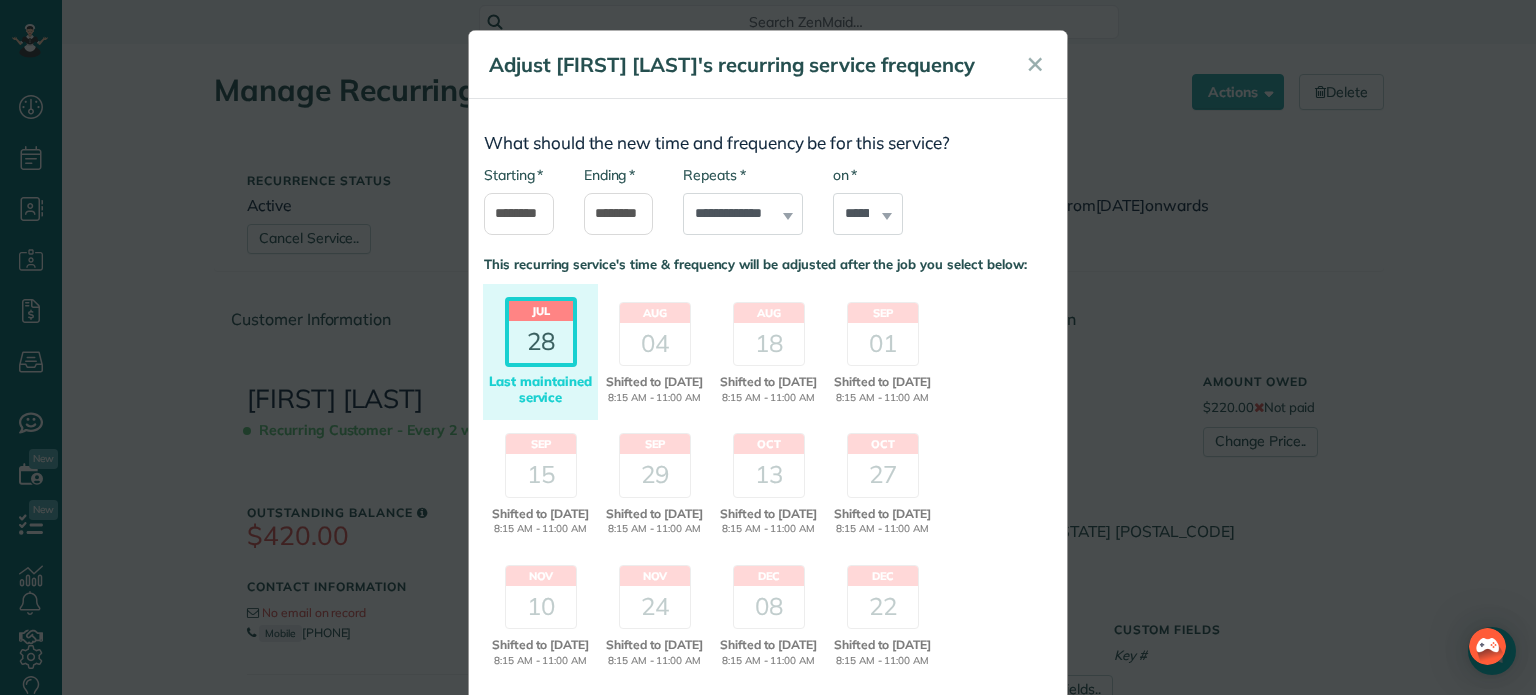 scroll, scrollTop: 292, scrollLeft: 0, axis: vertical 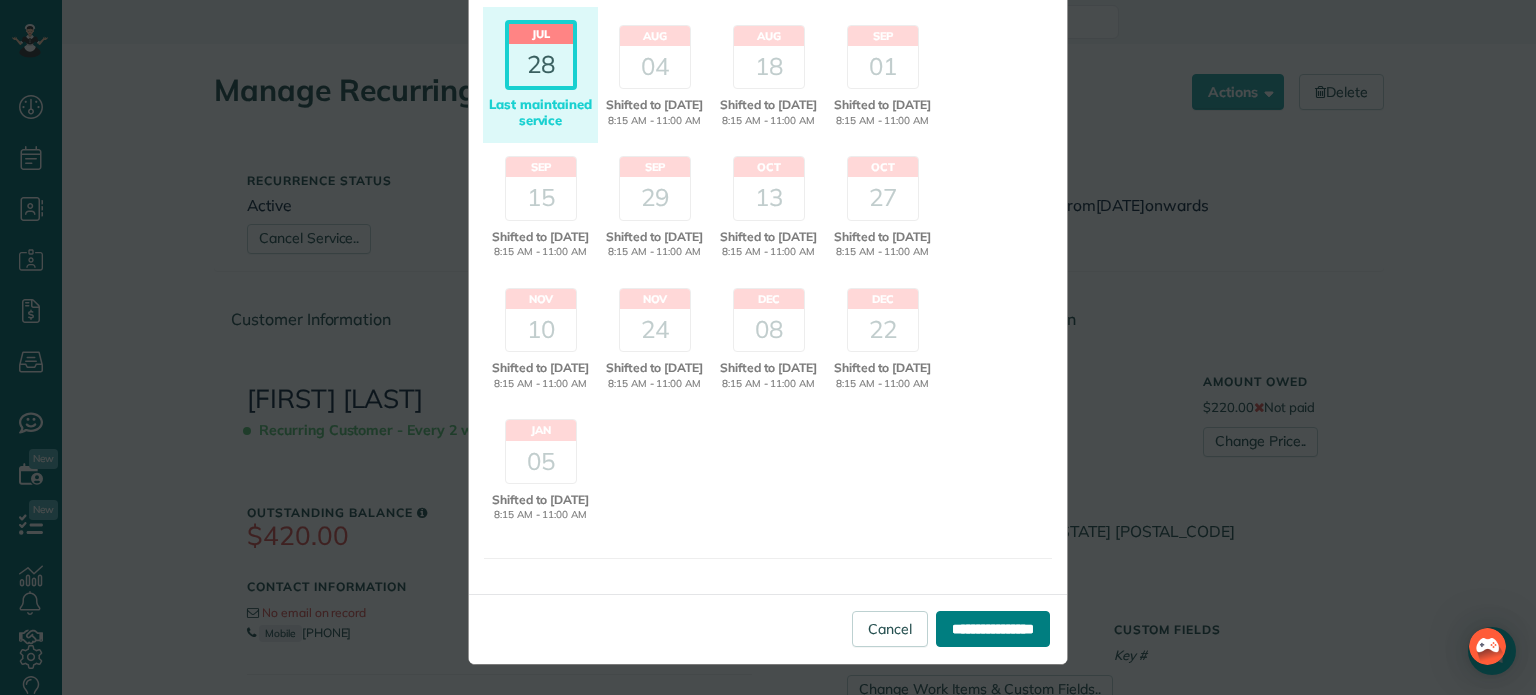 click on "**********" at bounding box center (993, 629) 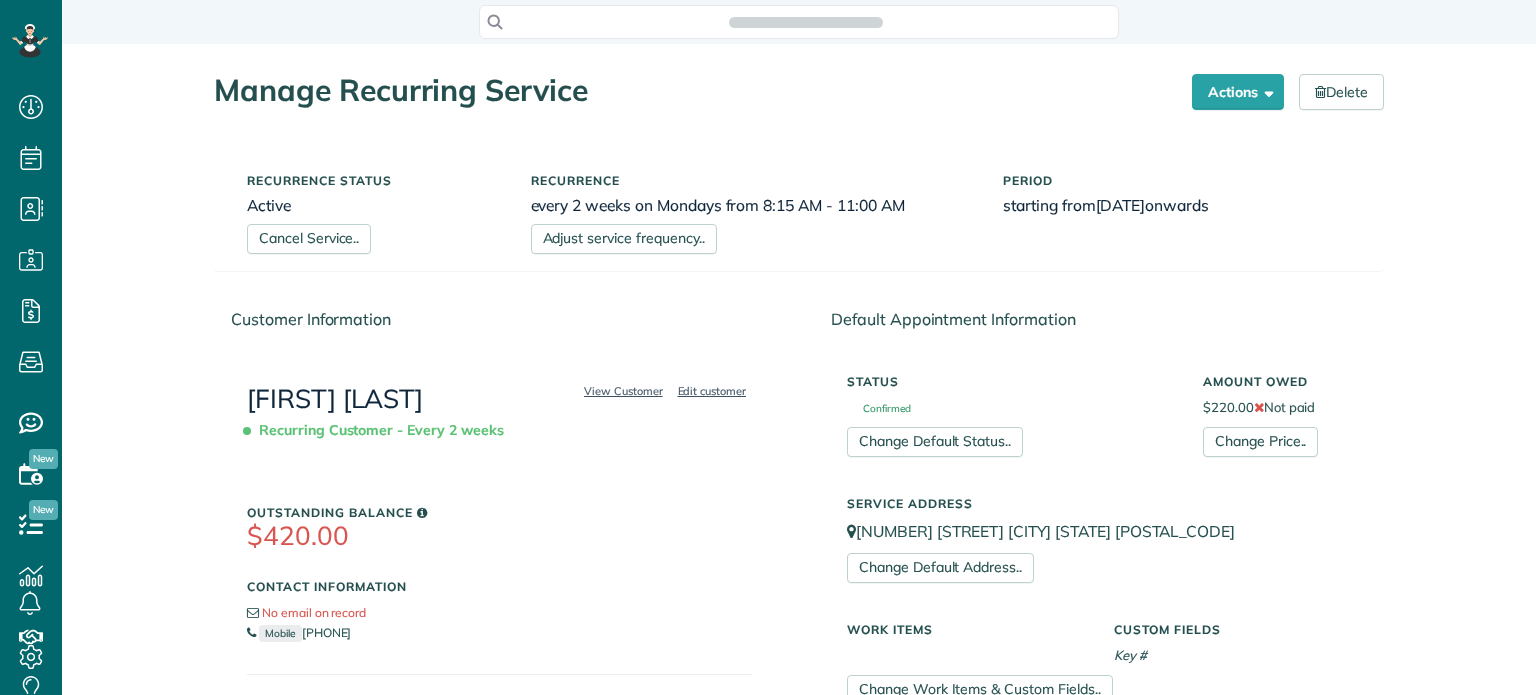 scroll, scrollTop: 0, scrollLeft: 0, axis: both 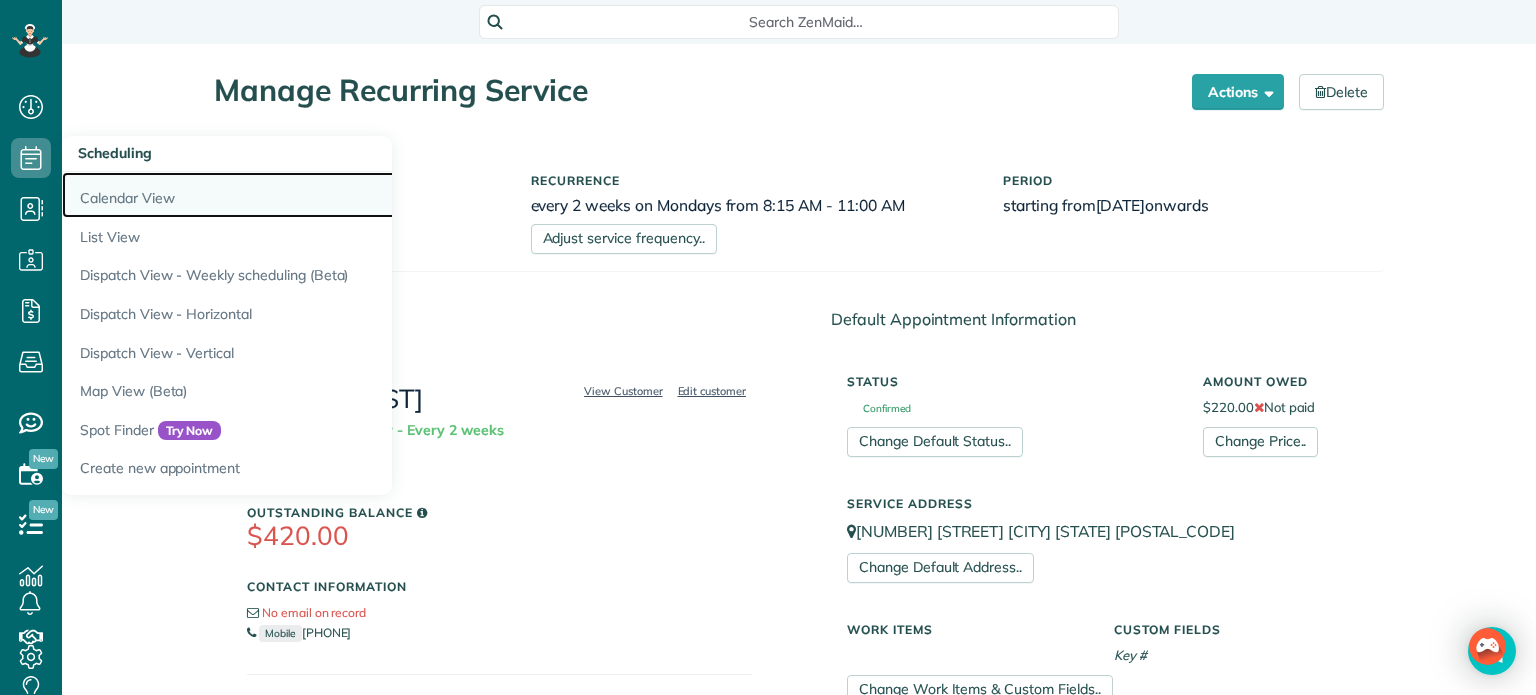 click on "Calendar View" at bounding box center (312, 195) 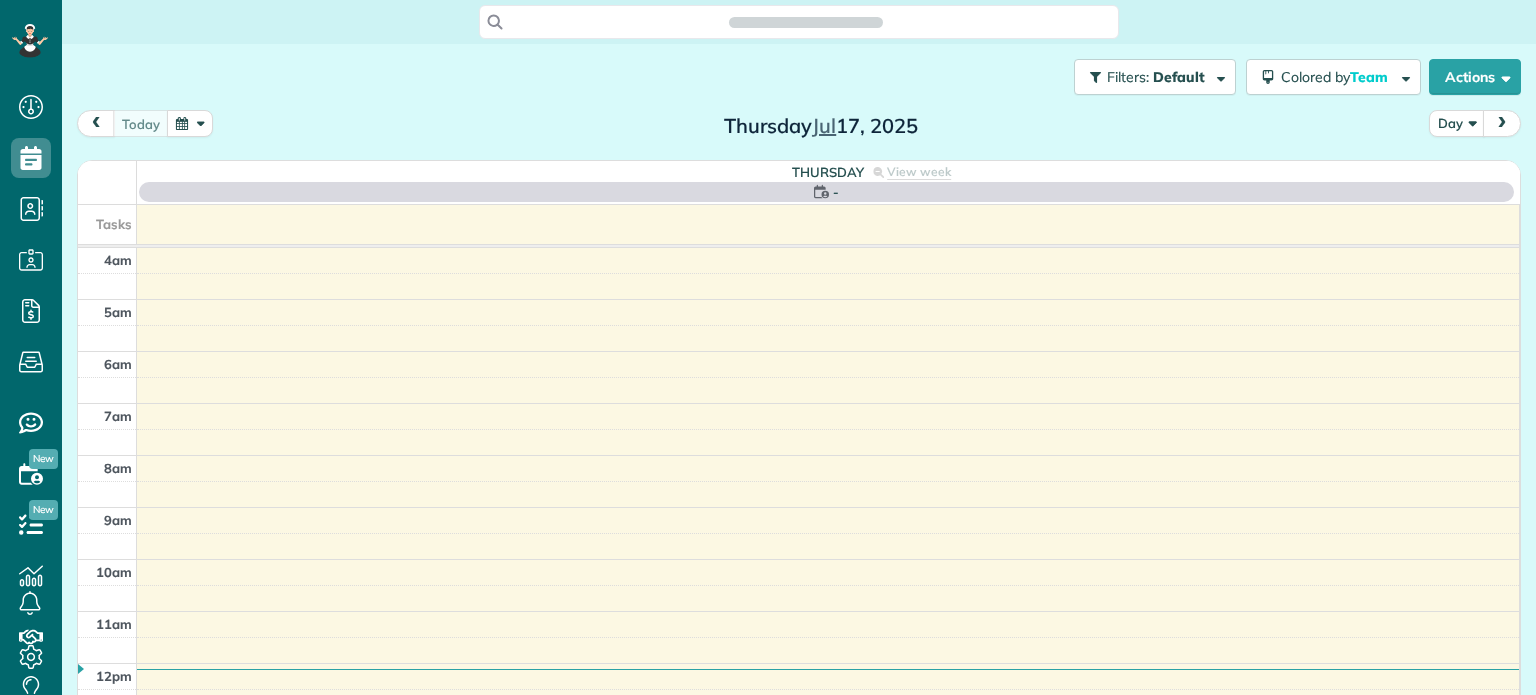 scroll, scrollTop: 0, scrollLeft: 0, axis: both 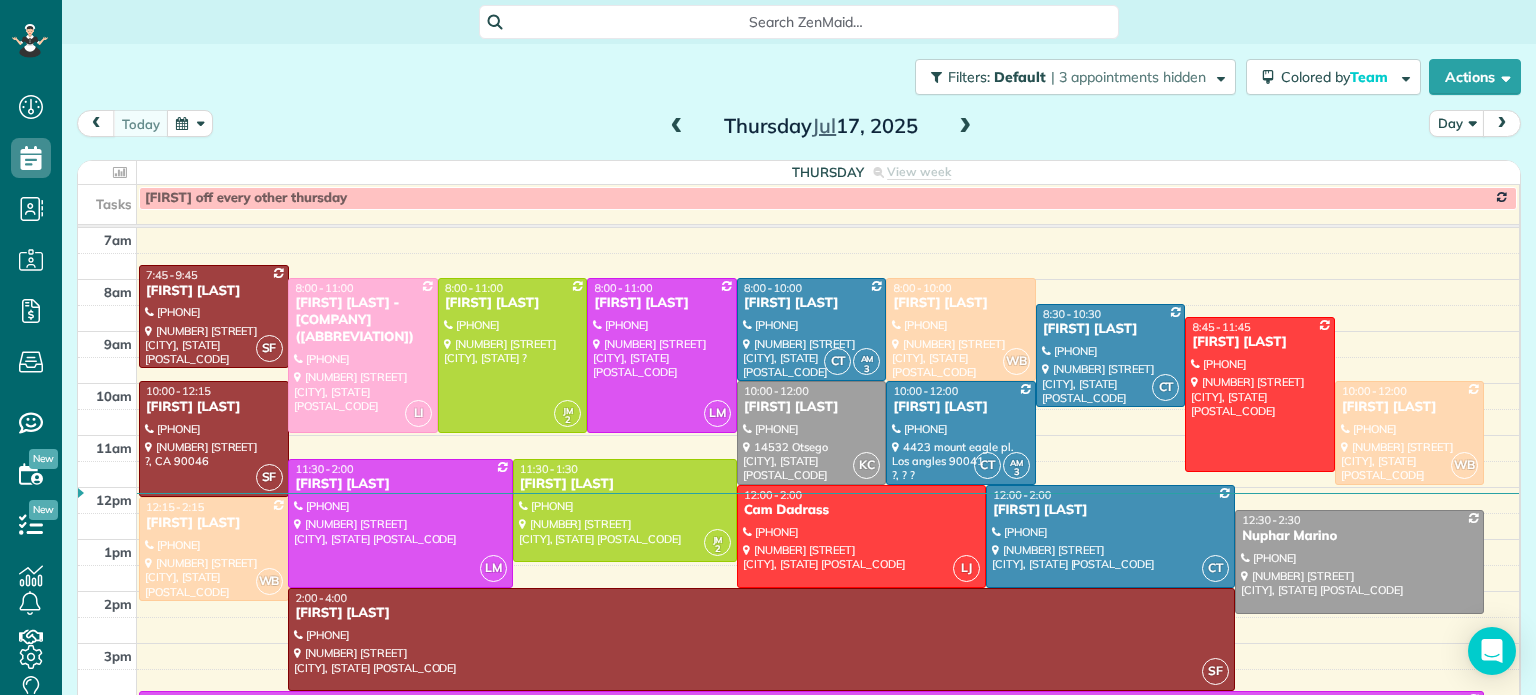 click at bounding box center (190, 123) 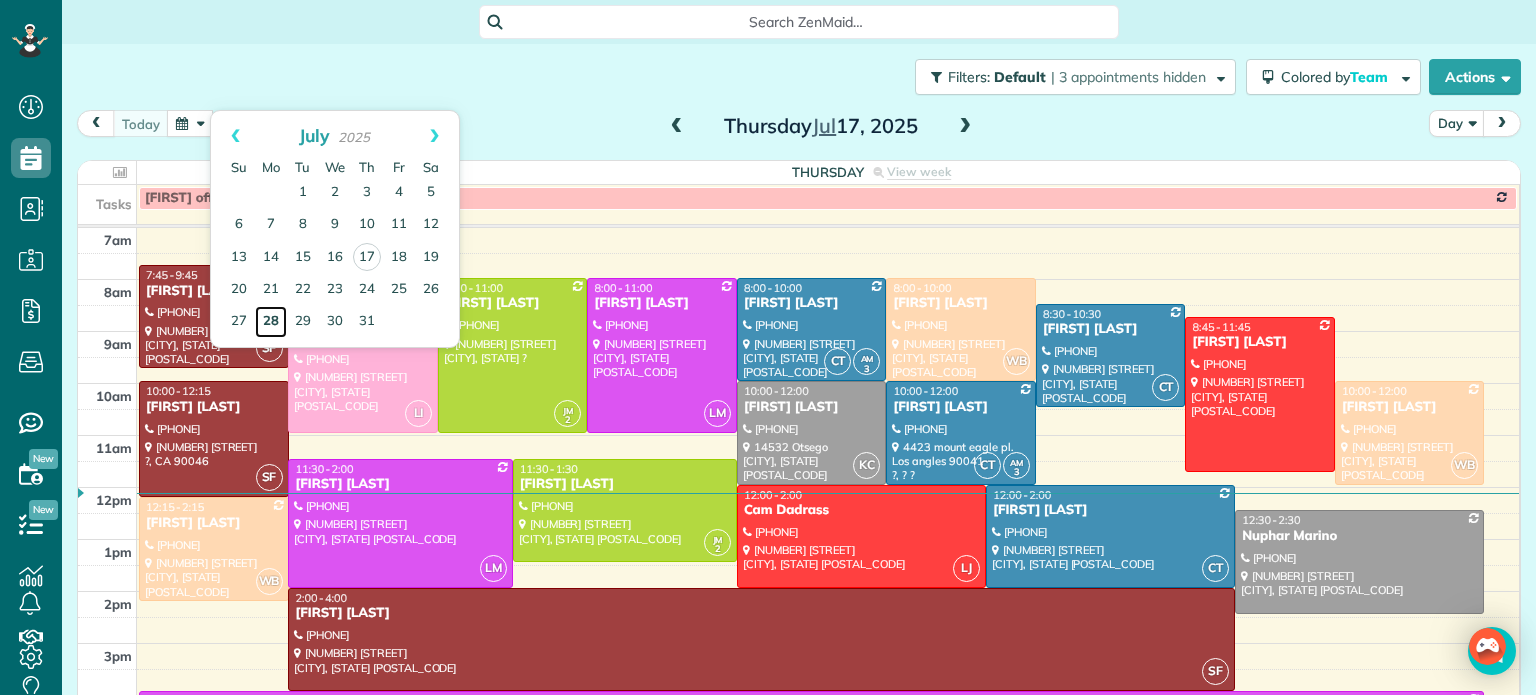 click on "28" at bounding box center (271, 322) 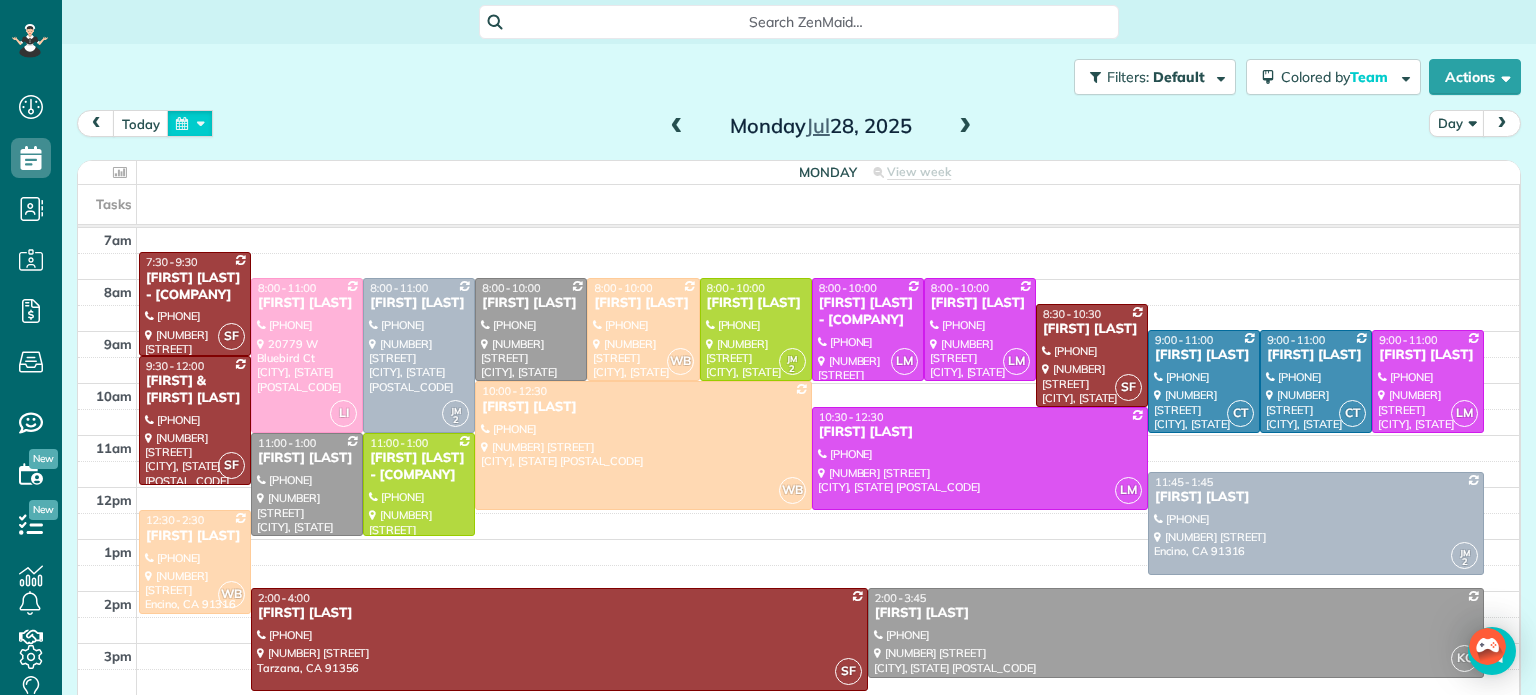 click at bounding box center [190, 123] 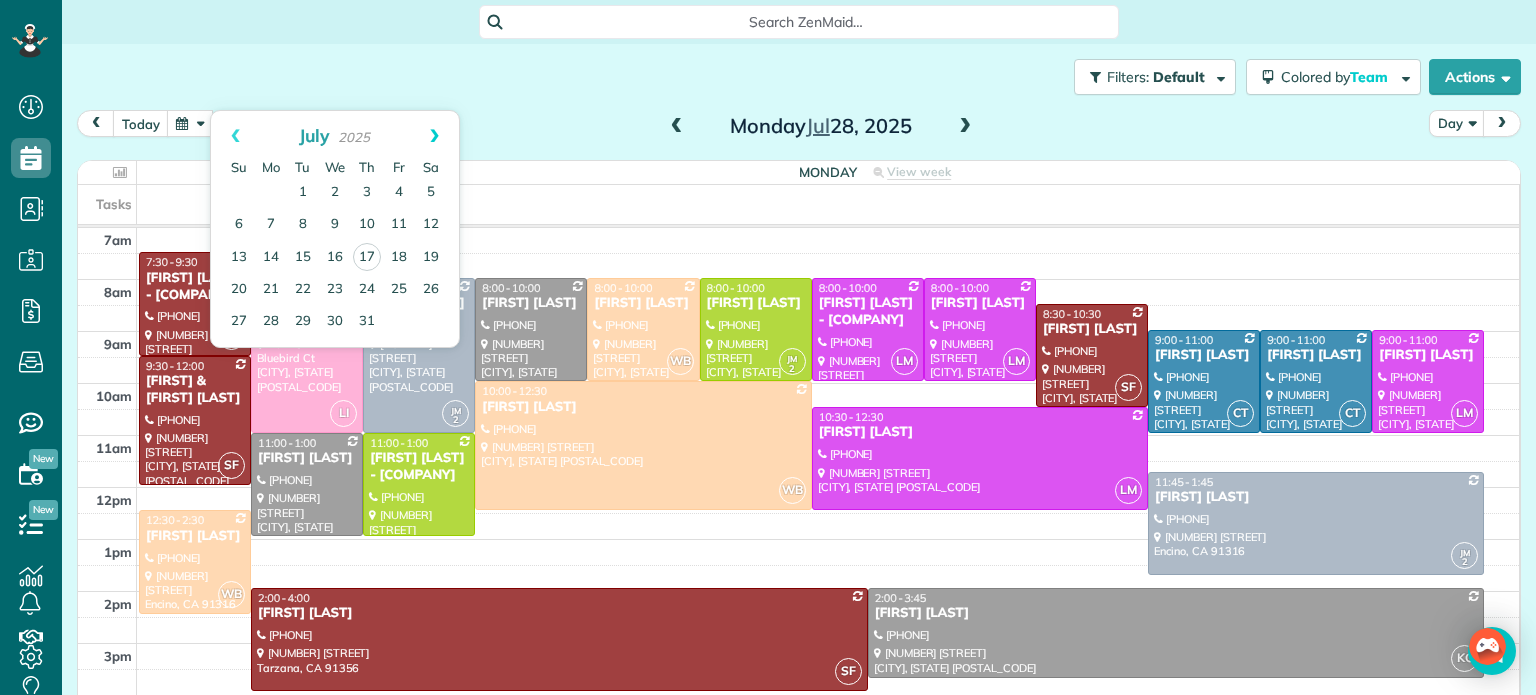 click on "Next" at bounding box center (434, 136) 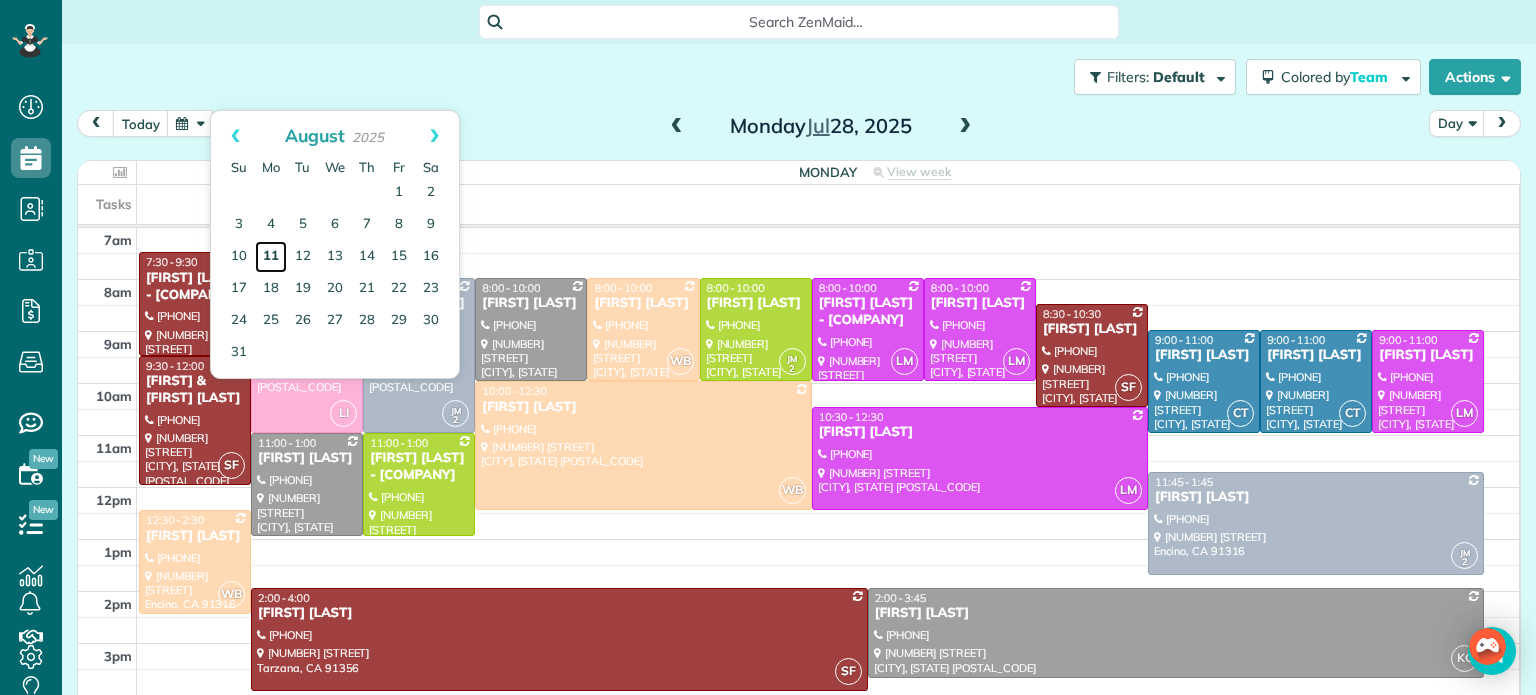 click on "11" at bounding box center [271, 257] 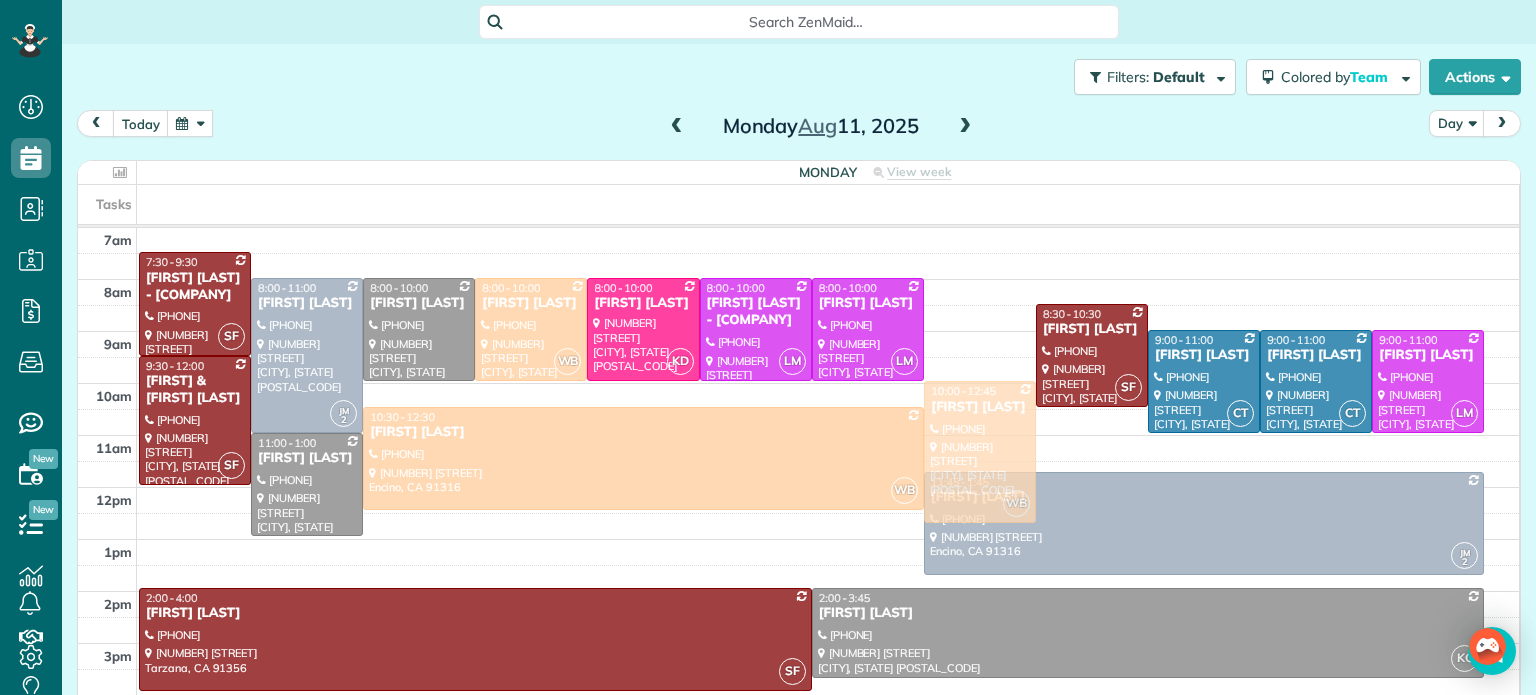 drag, startPoint x: 951, startPoint y: 353, endPoint x: 937, endPoint y: 441, distance: 89.106674 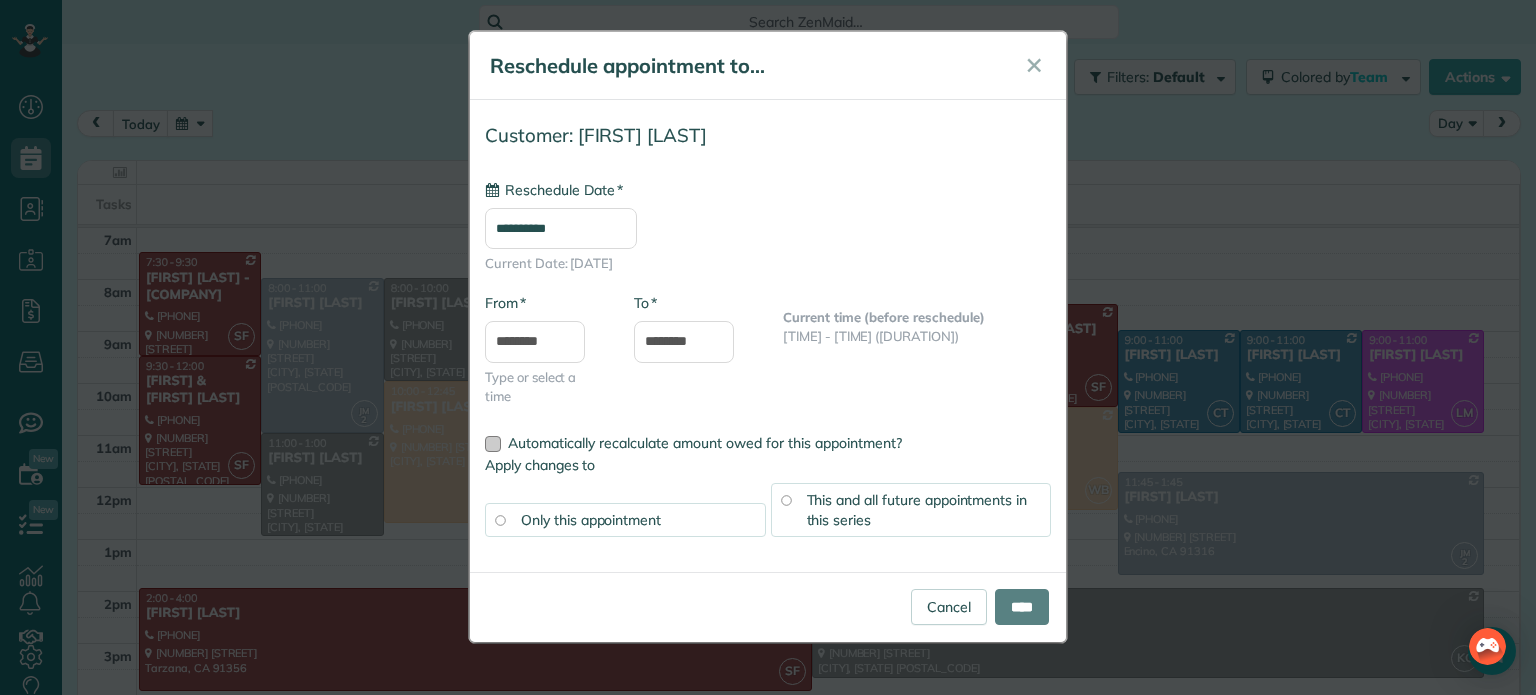 type on "**********" 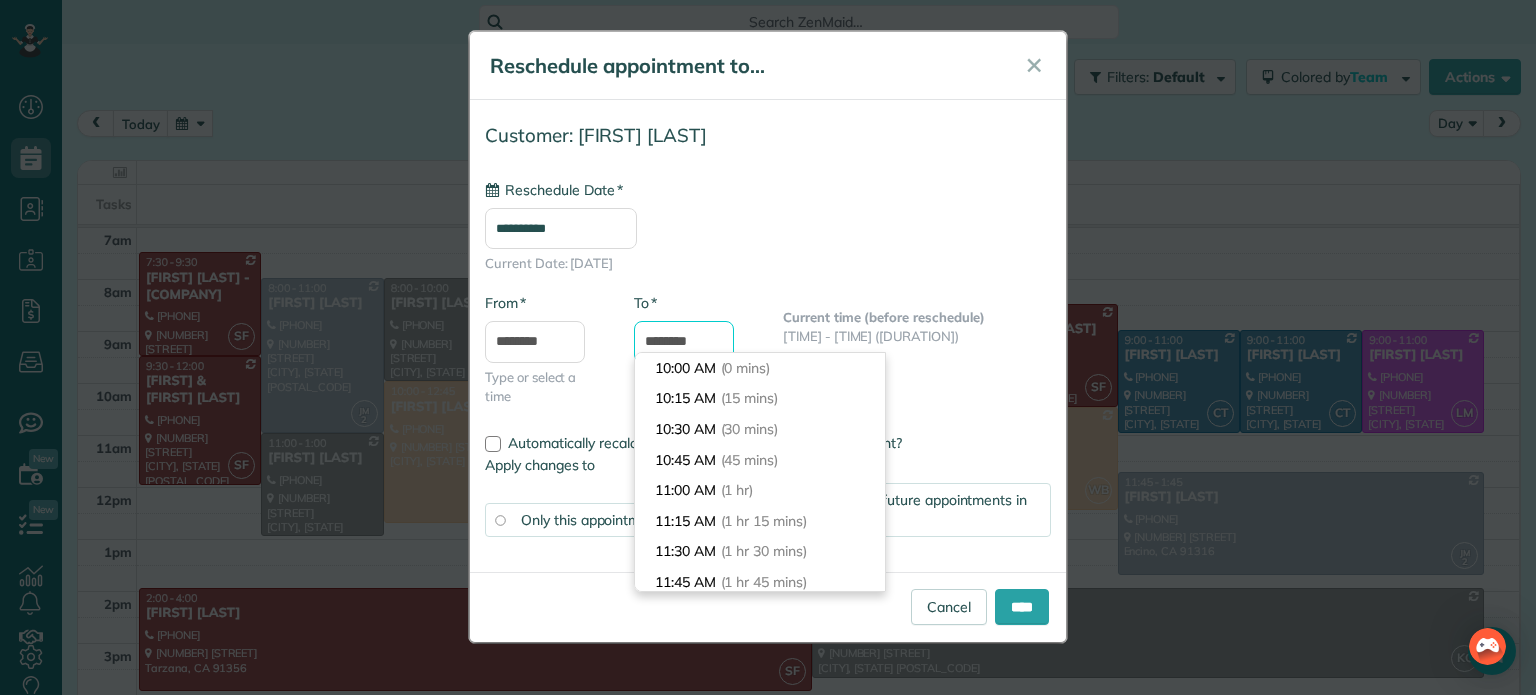 click on "********" at bounding box center [684, 342] 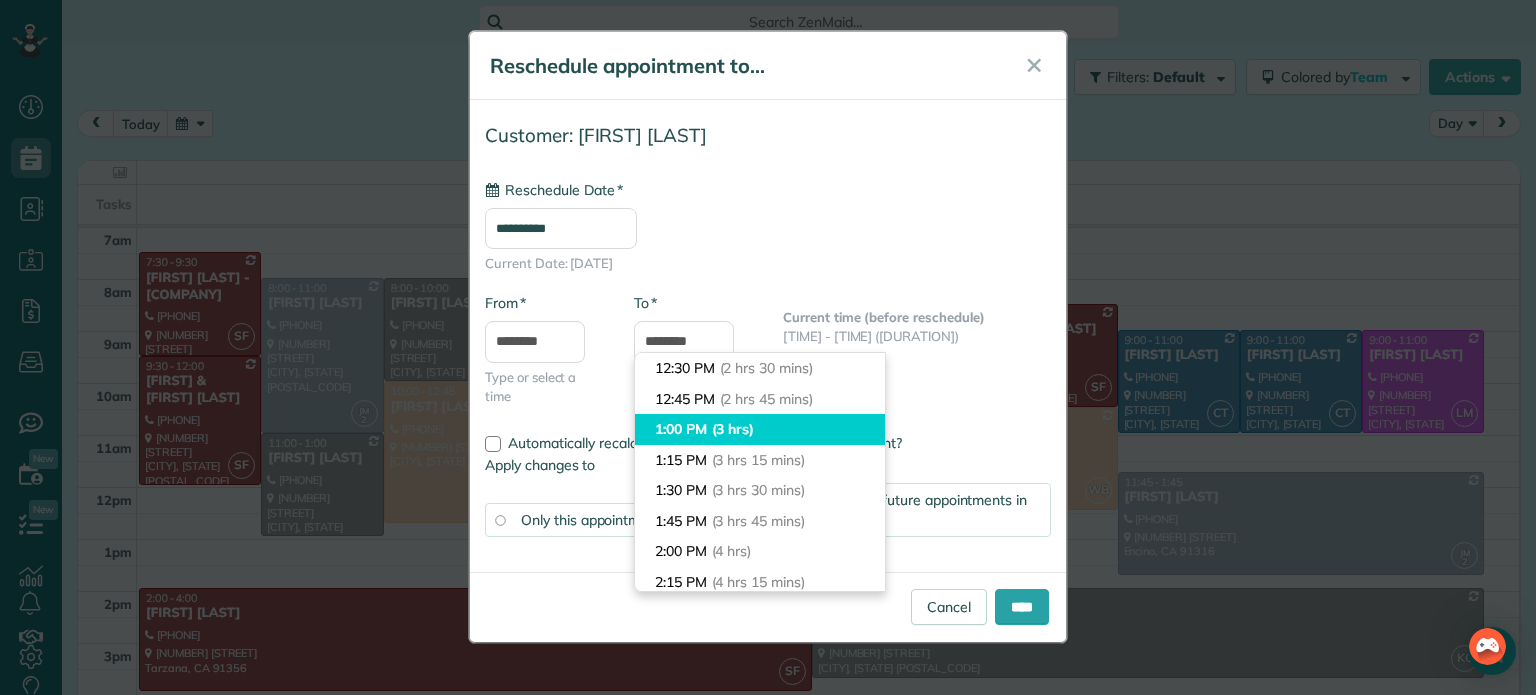 type on "*******" 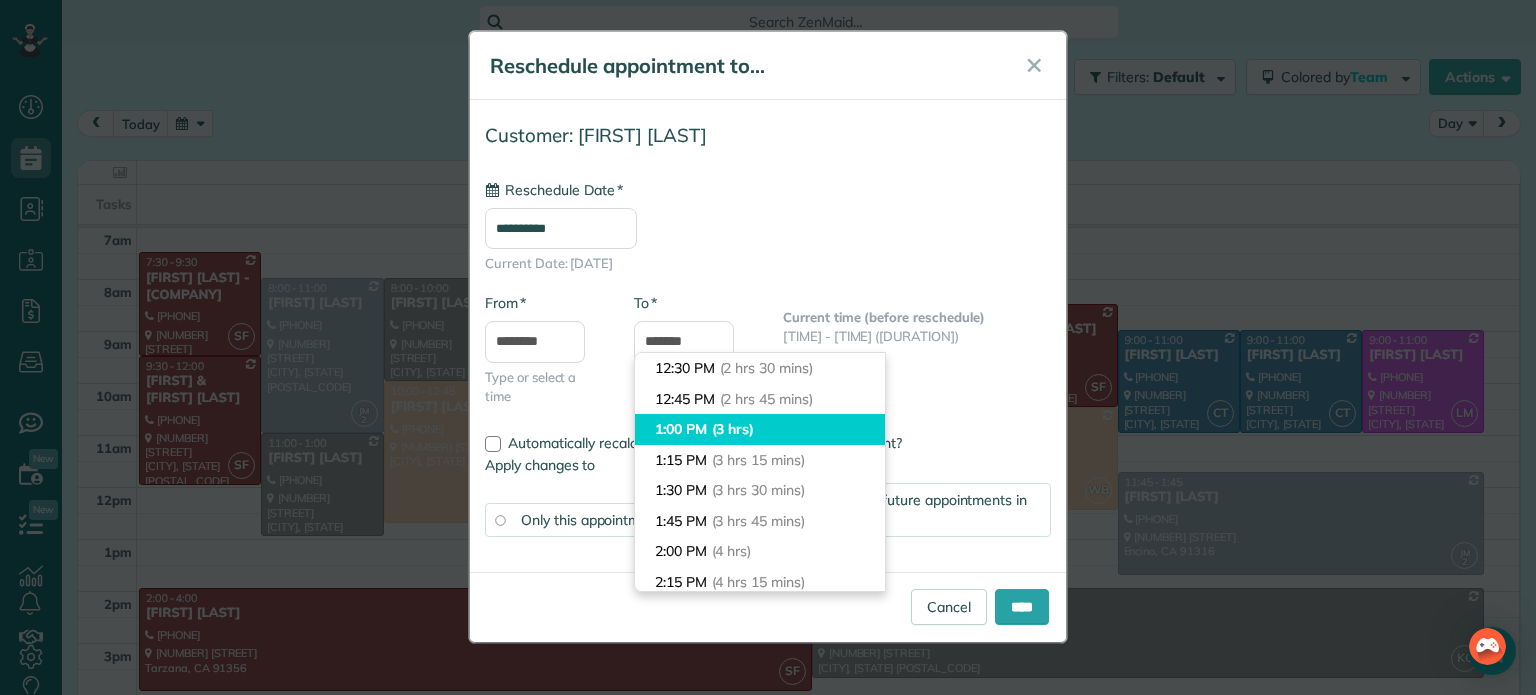click on "1:00 PM  (3 hrs)" at bounding box center (760, 429) 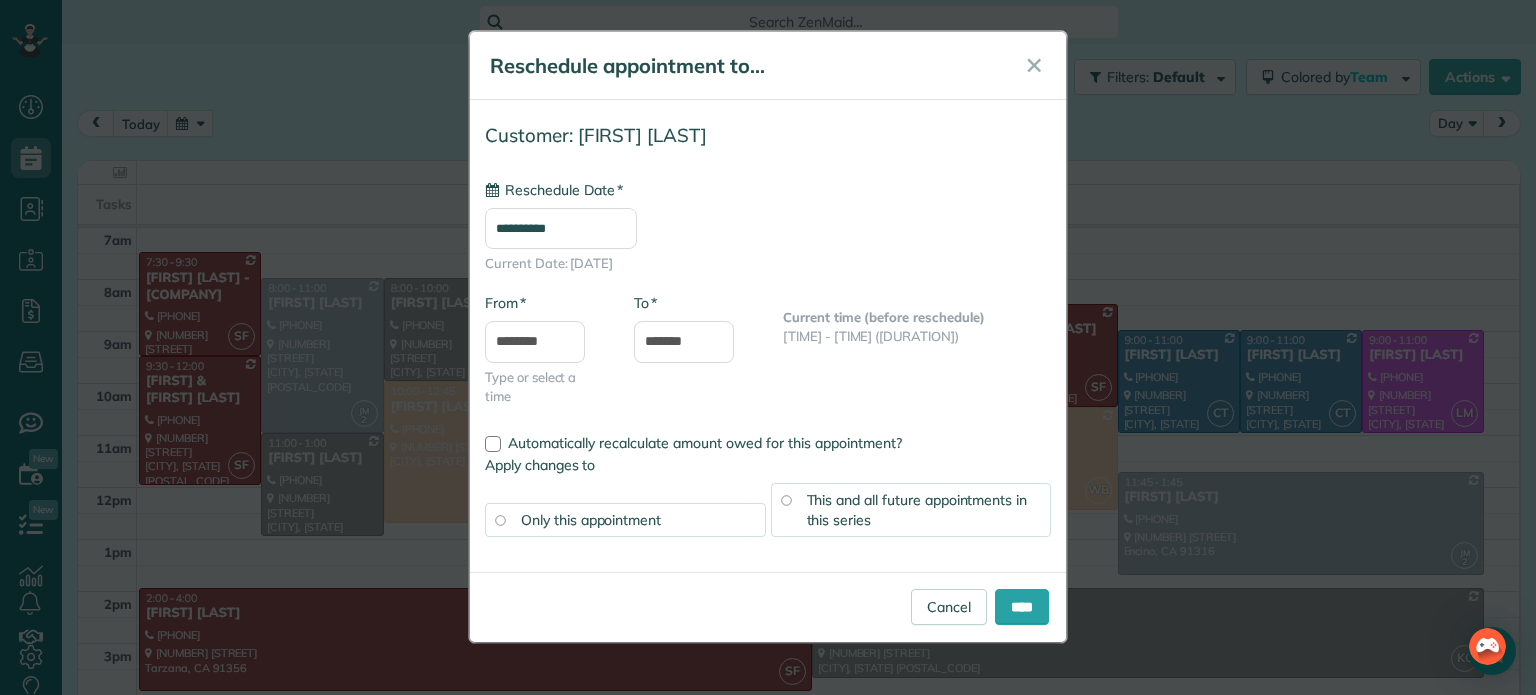 click on "This and all future appointments in this series" at bounding box center [917, 510] 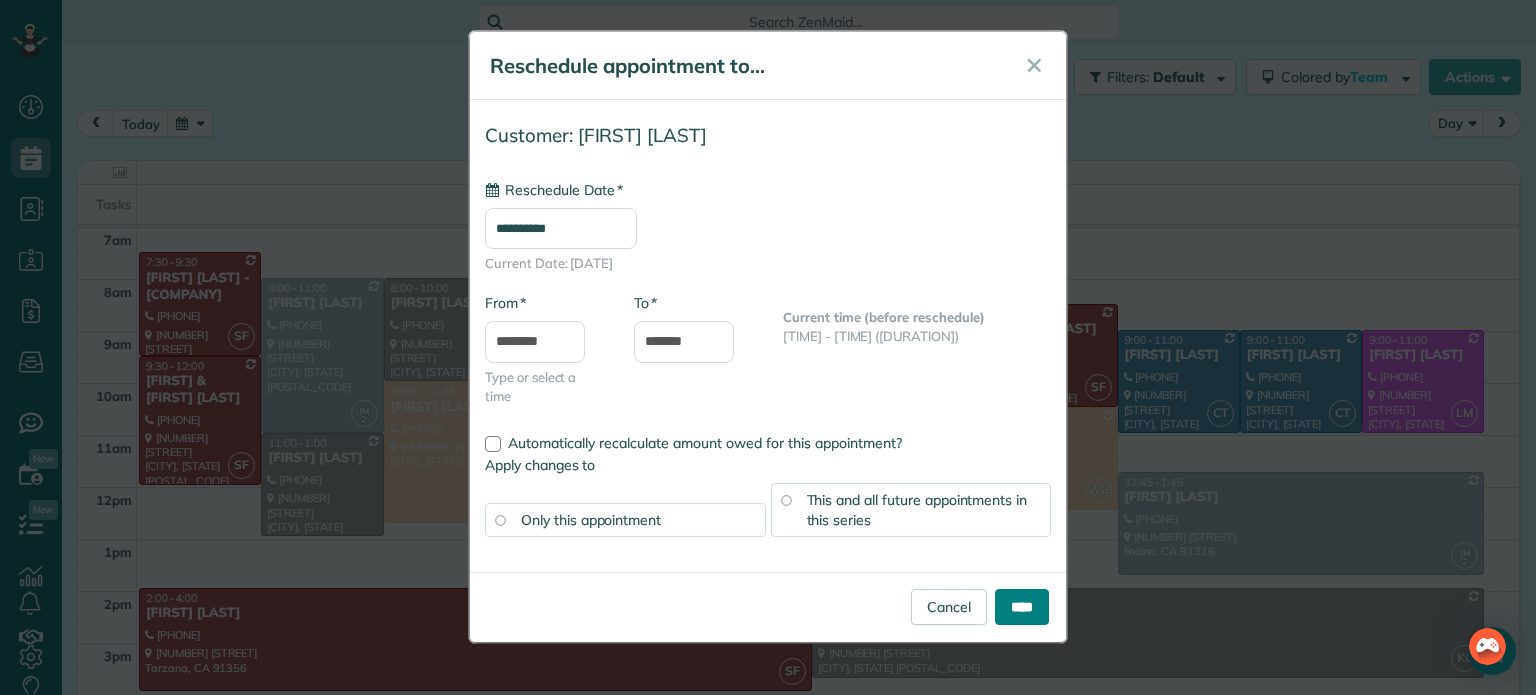 click on "****" at bounding box center [1022, 607] 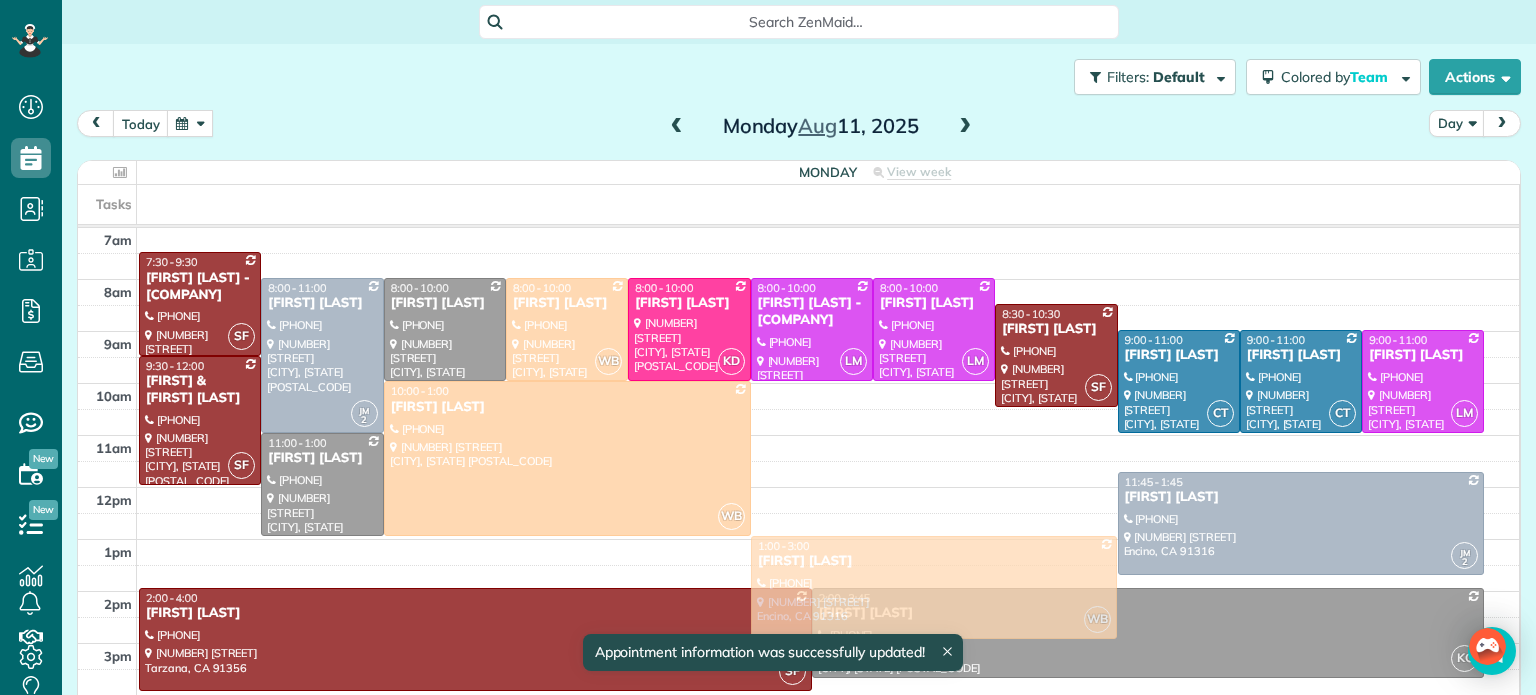 drag, startPoint x: 860, startPoint y: 479, endPoint x: 857, endPoint y: 614, distance: 135.03333 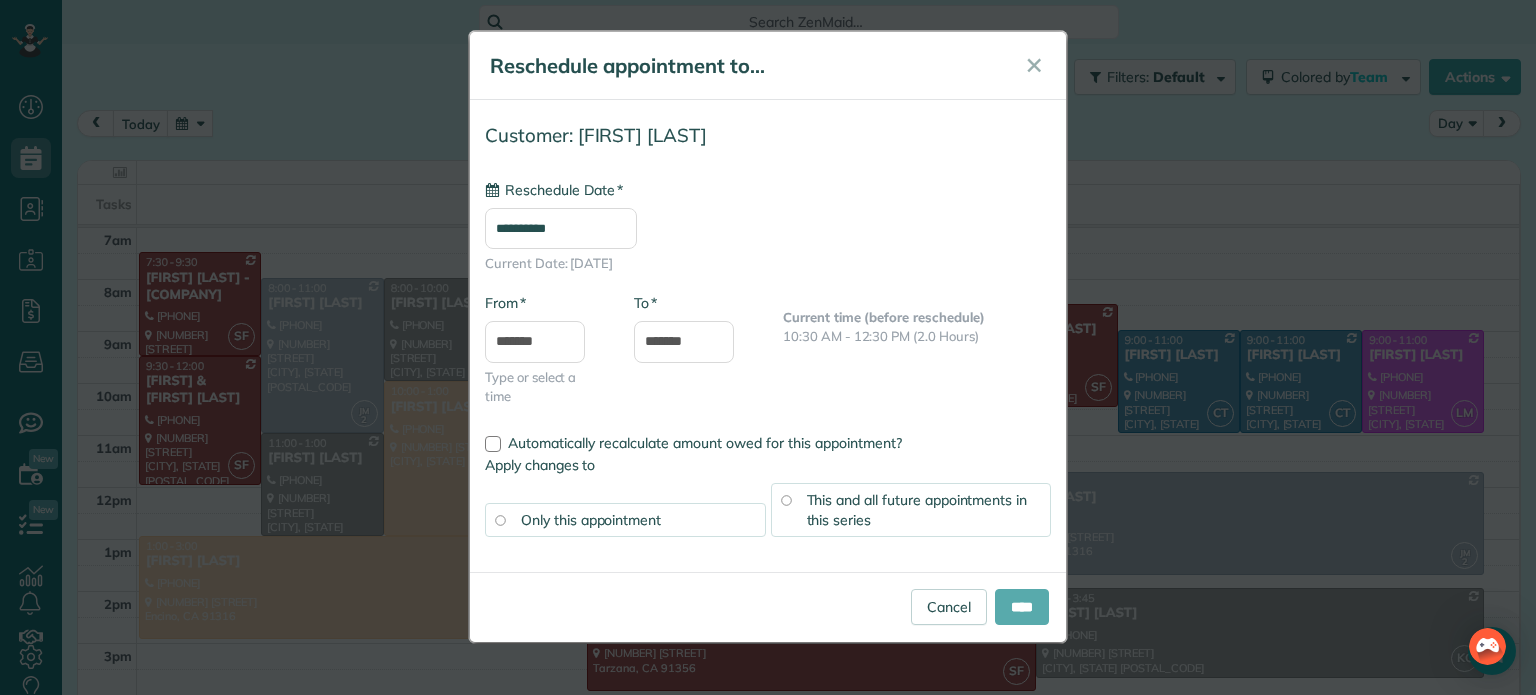 type on "**********" 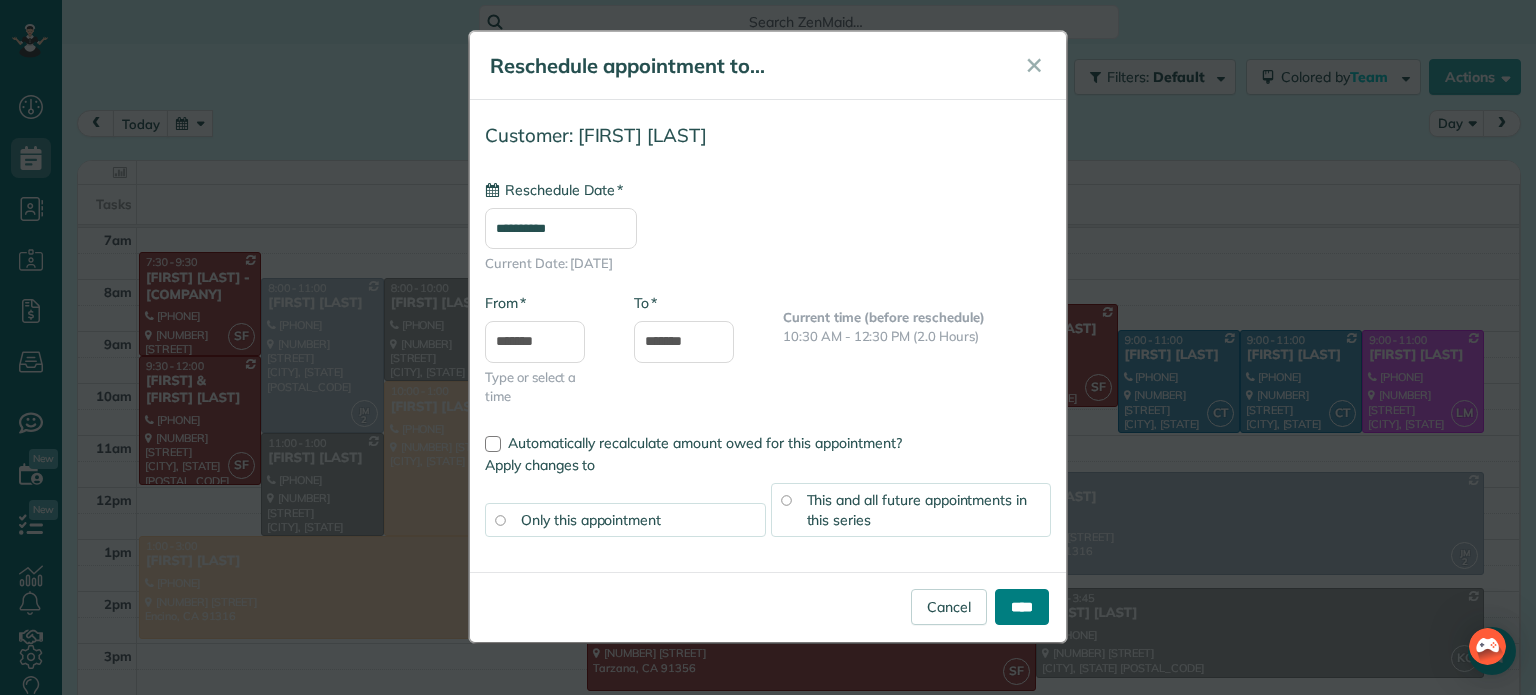 click on "****" at bounding box center (1022, 607) 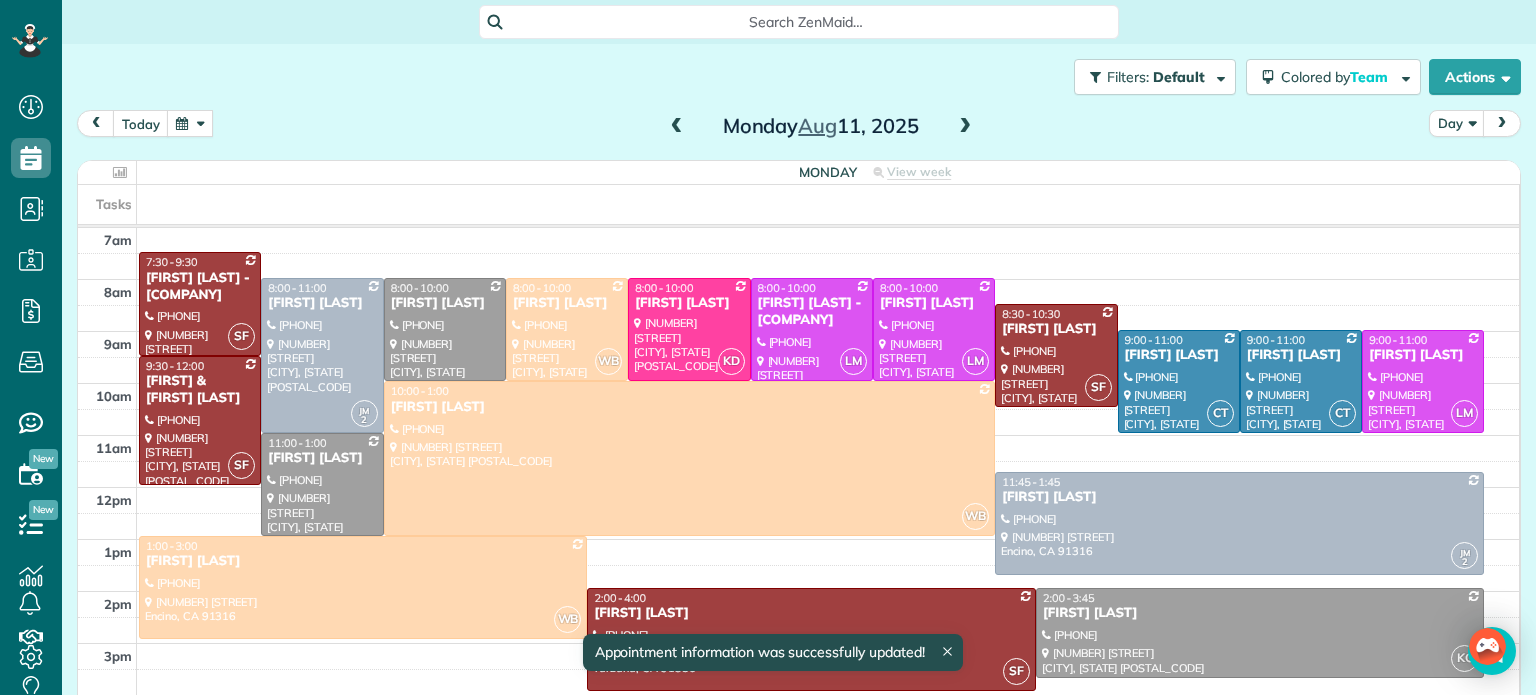click at bounding box center (190, 123) 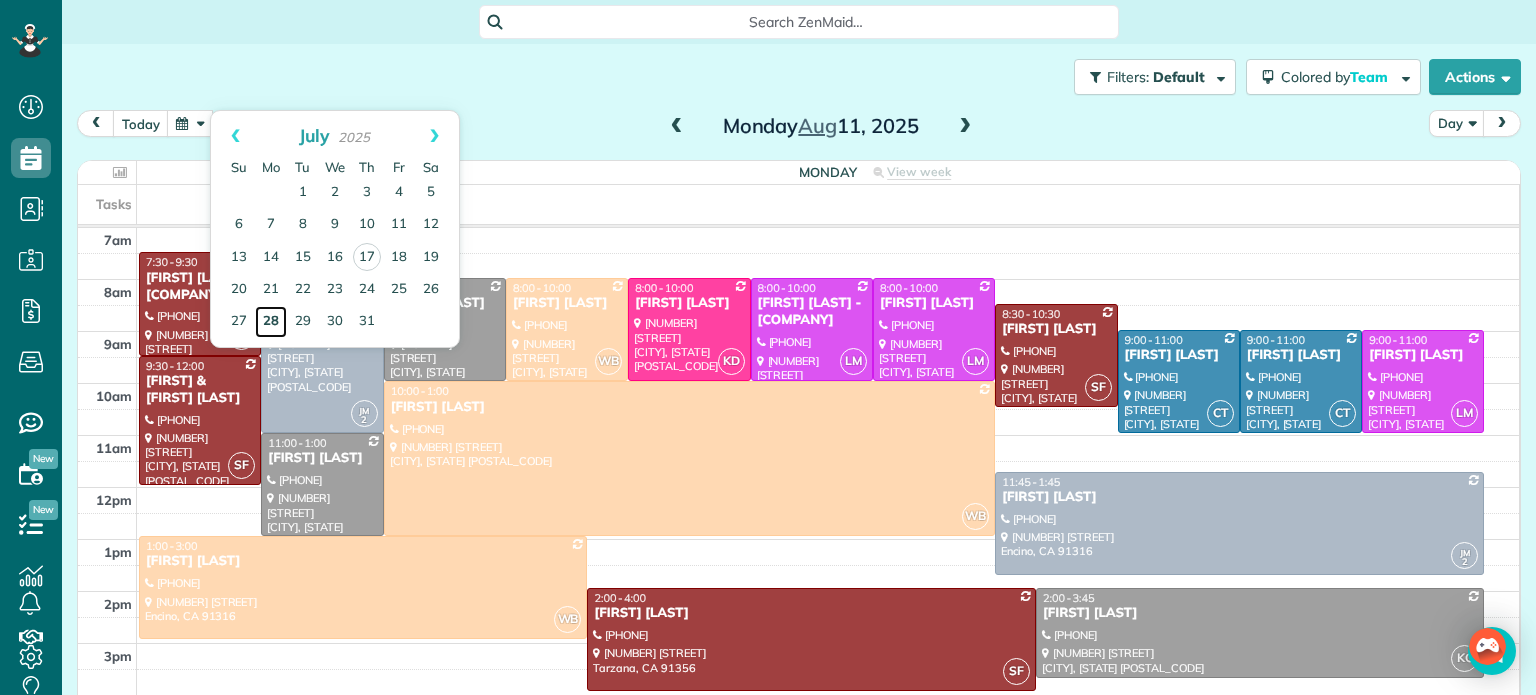 click on "28" at bounding box center (271, 322) 